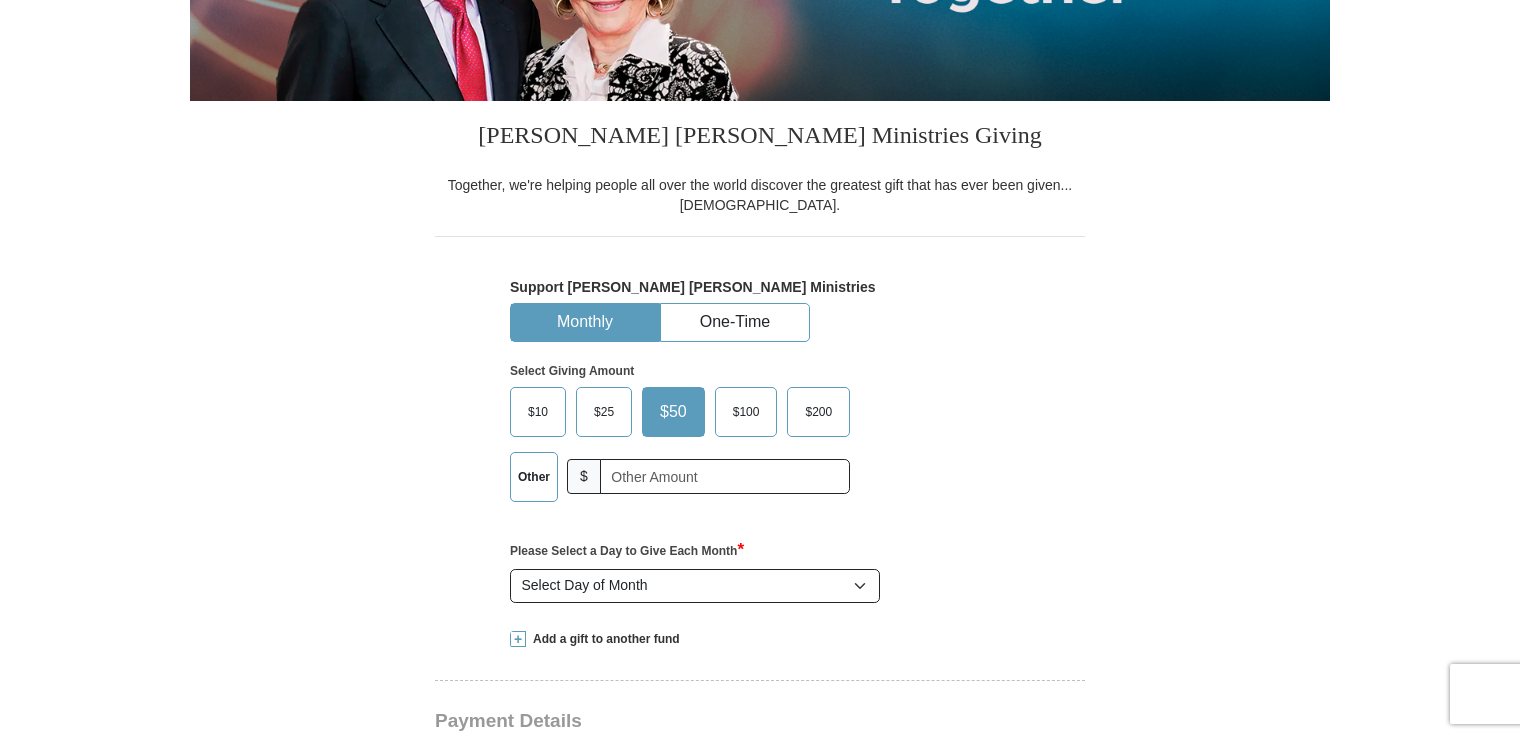 scroll, scrollTop: 400, scrollLeft: 0, axis: vertical 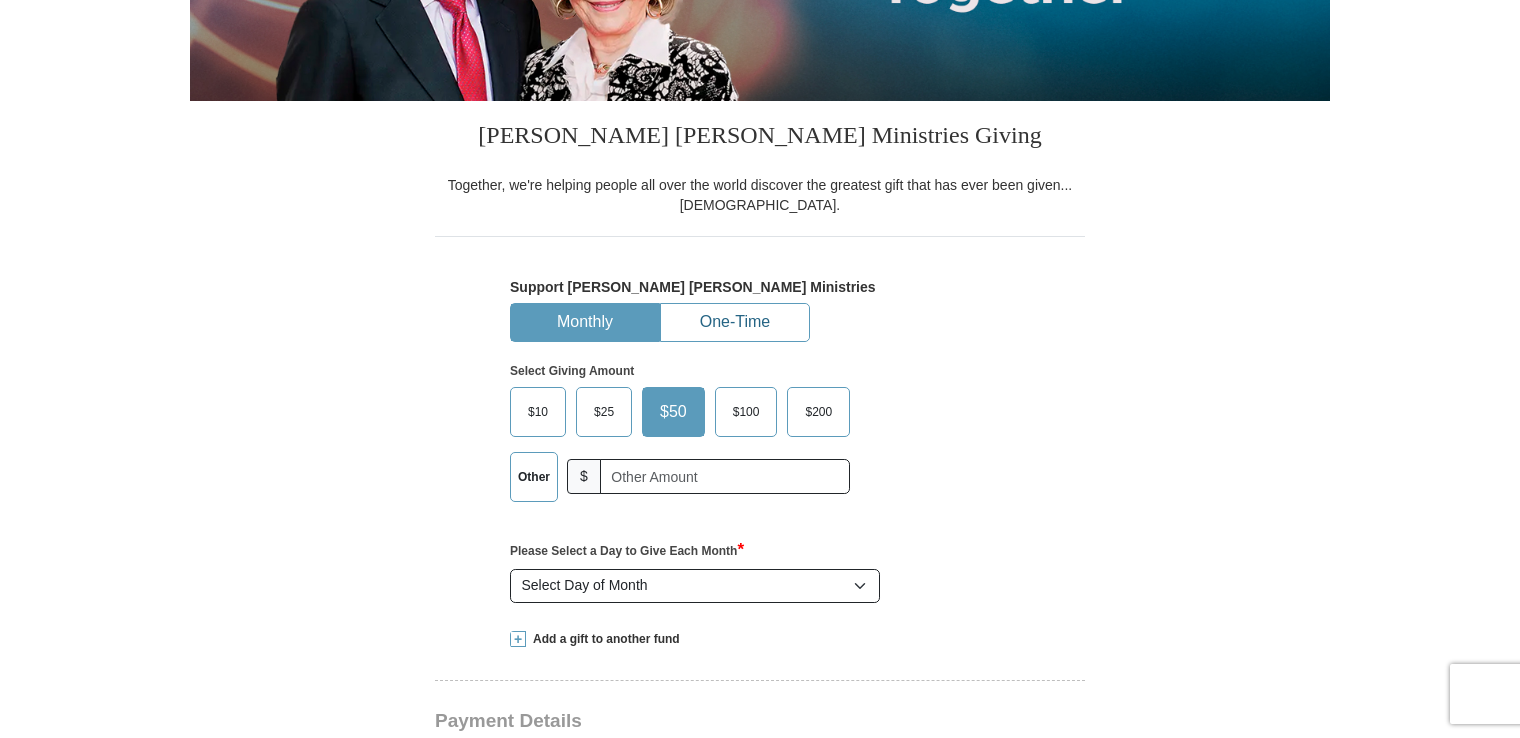 click on "One-Time" at bounding box center (735, 322) 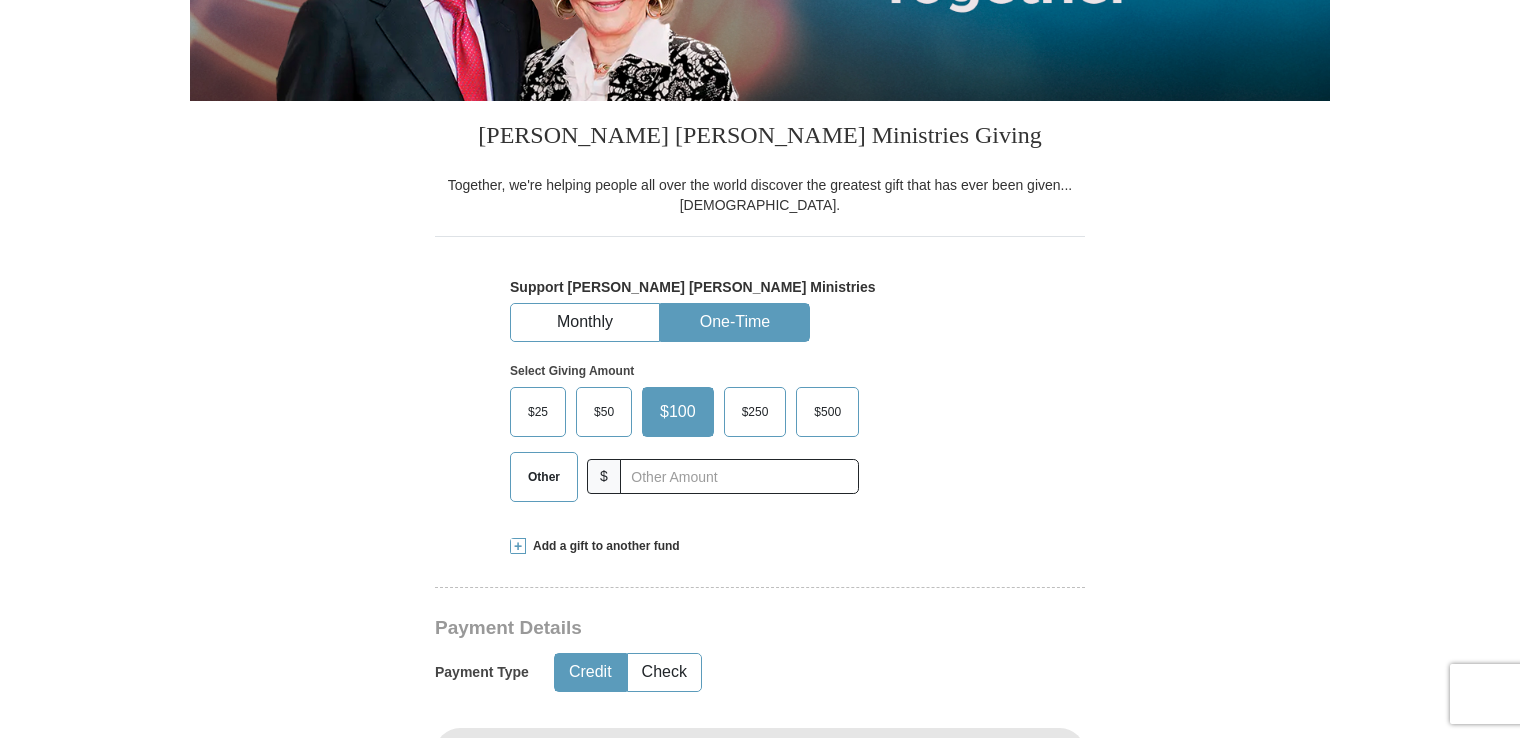 click on "Other" at bounding box center (544, 477) 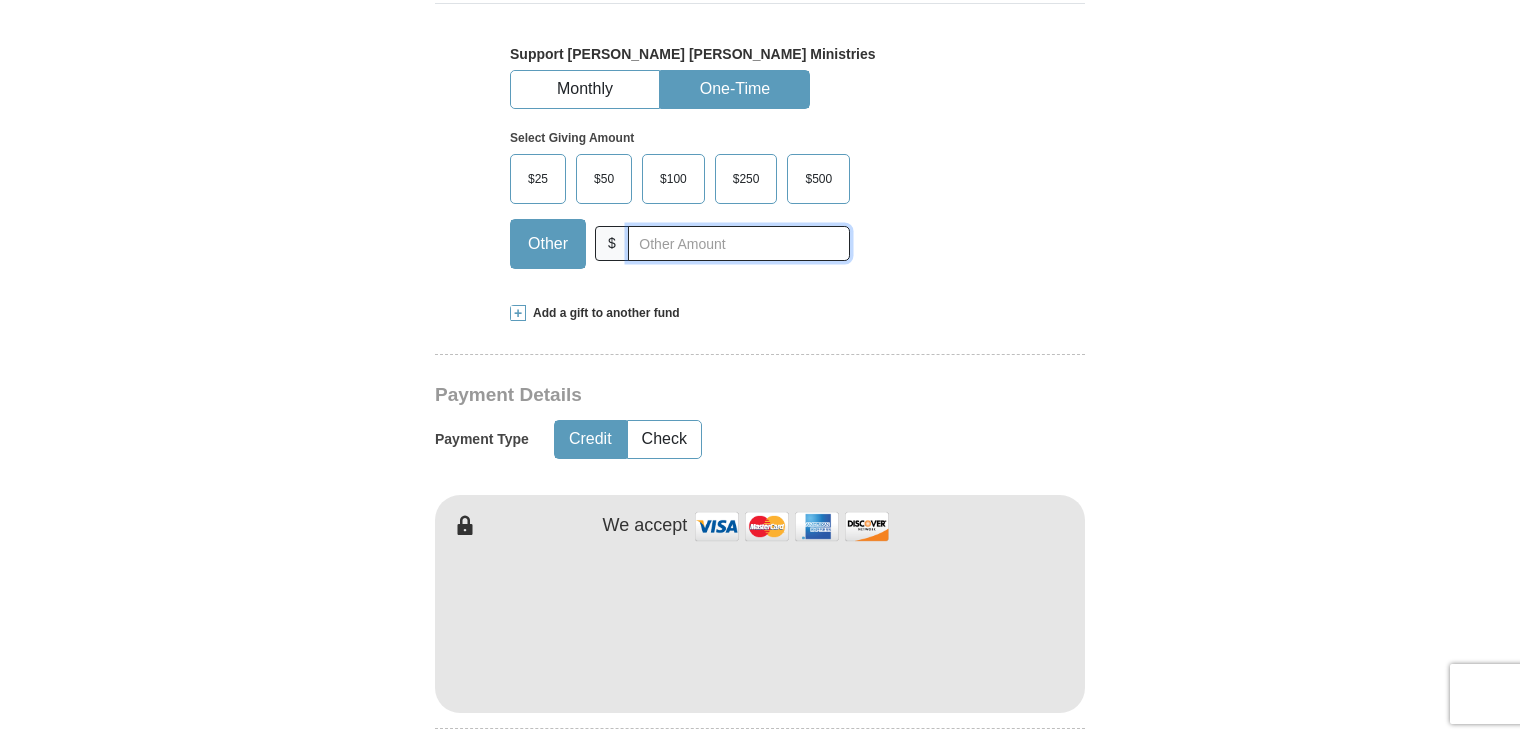 scroll, scrollTop: 600, scrollLeft: 0, axis: vertical 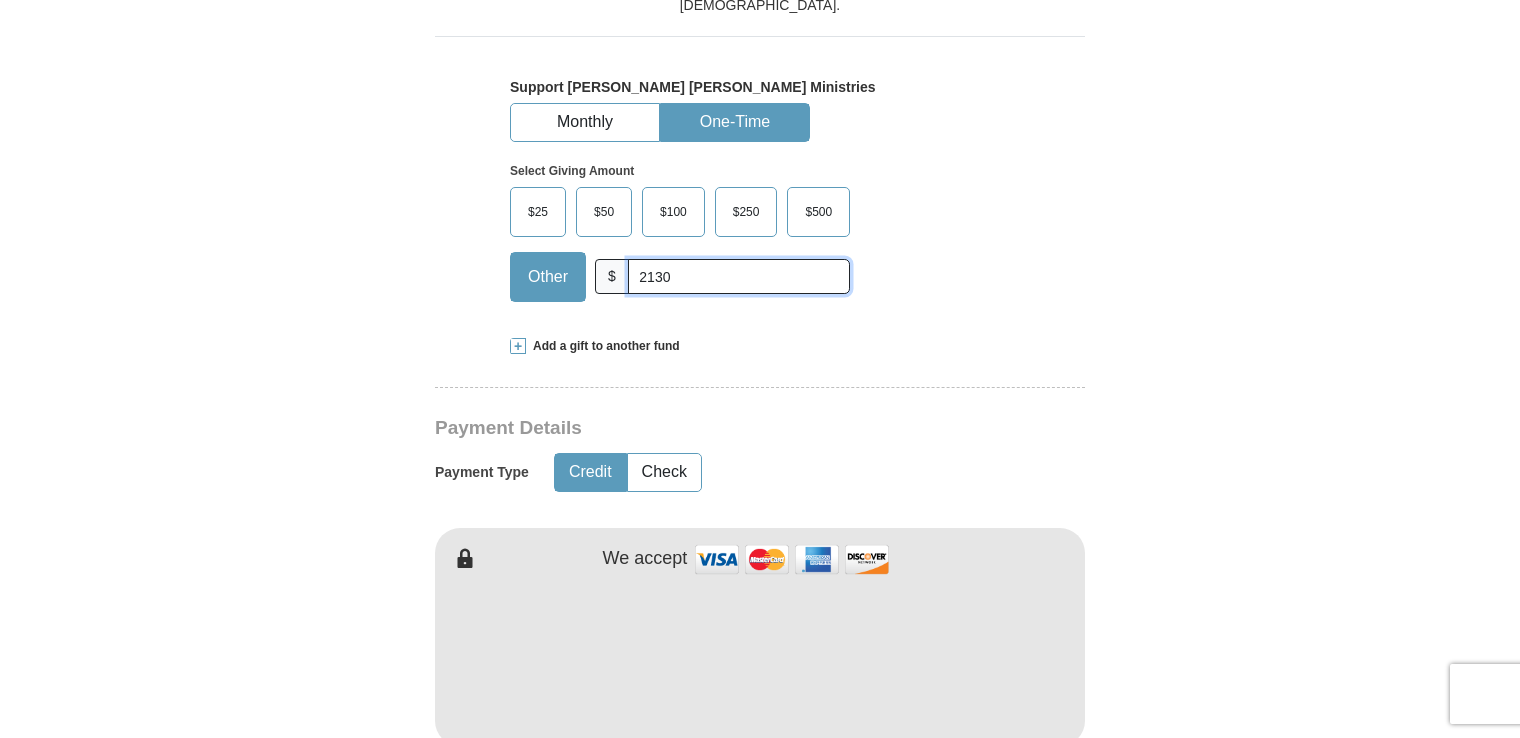 type on "2130" 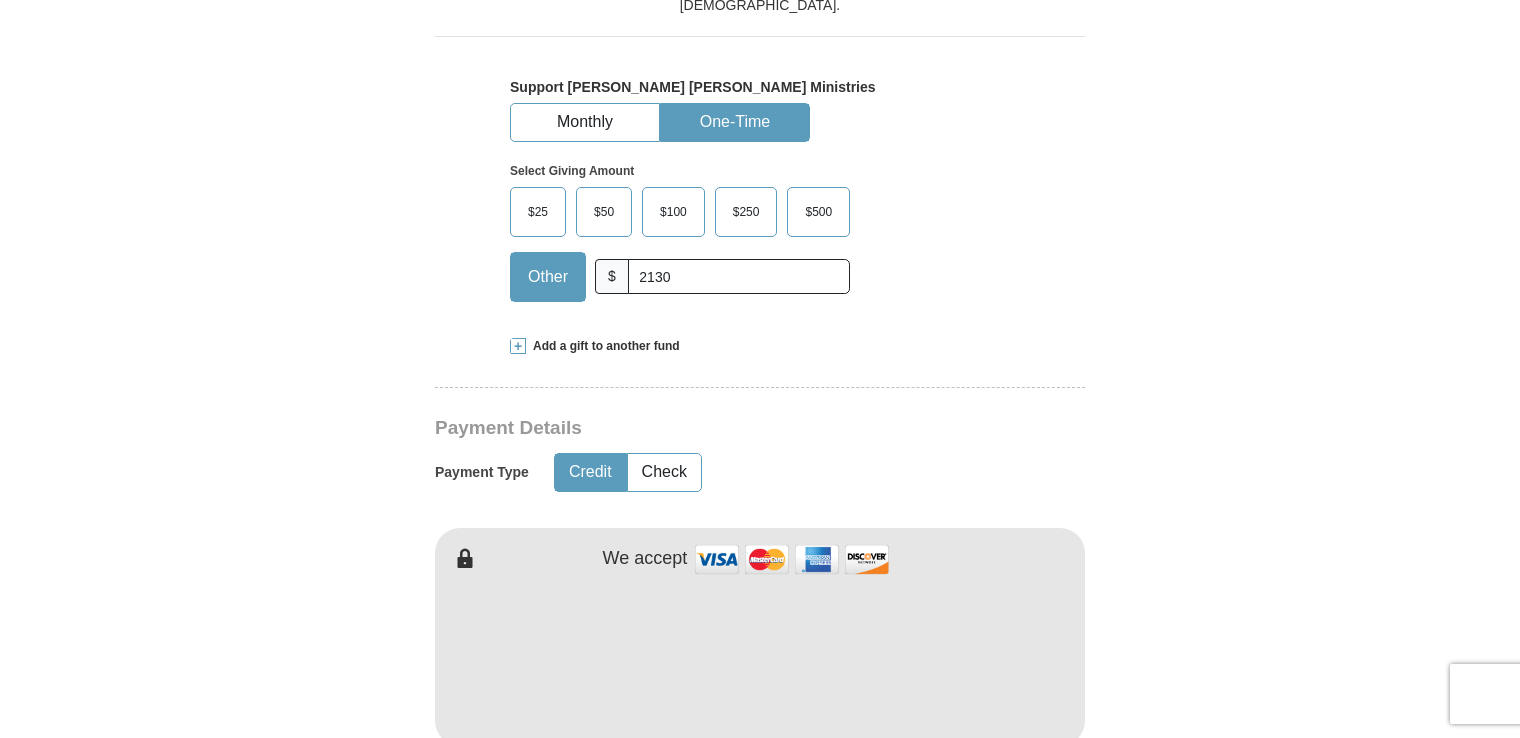click on "Already have an account? Sign in for faster giving.  Don't have an account?  Create one after completing the form below.
[PERSON_NAME] [PERSON_NAME] Ministries Giving
Together, we're helping people all over the world discover the greatest gift that has ever been given...[DEMOGRAPHIC_DATA].
Support [PERSON_NAME] [PERSON_NAME] Ministries
Monthly
One-Time
Select Giving Amount
Amount must be a valid number
$25" at bounding box center [760, 739] 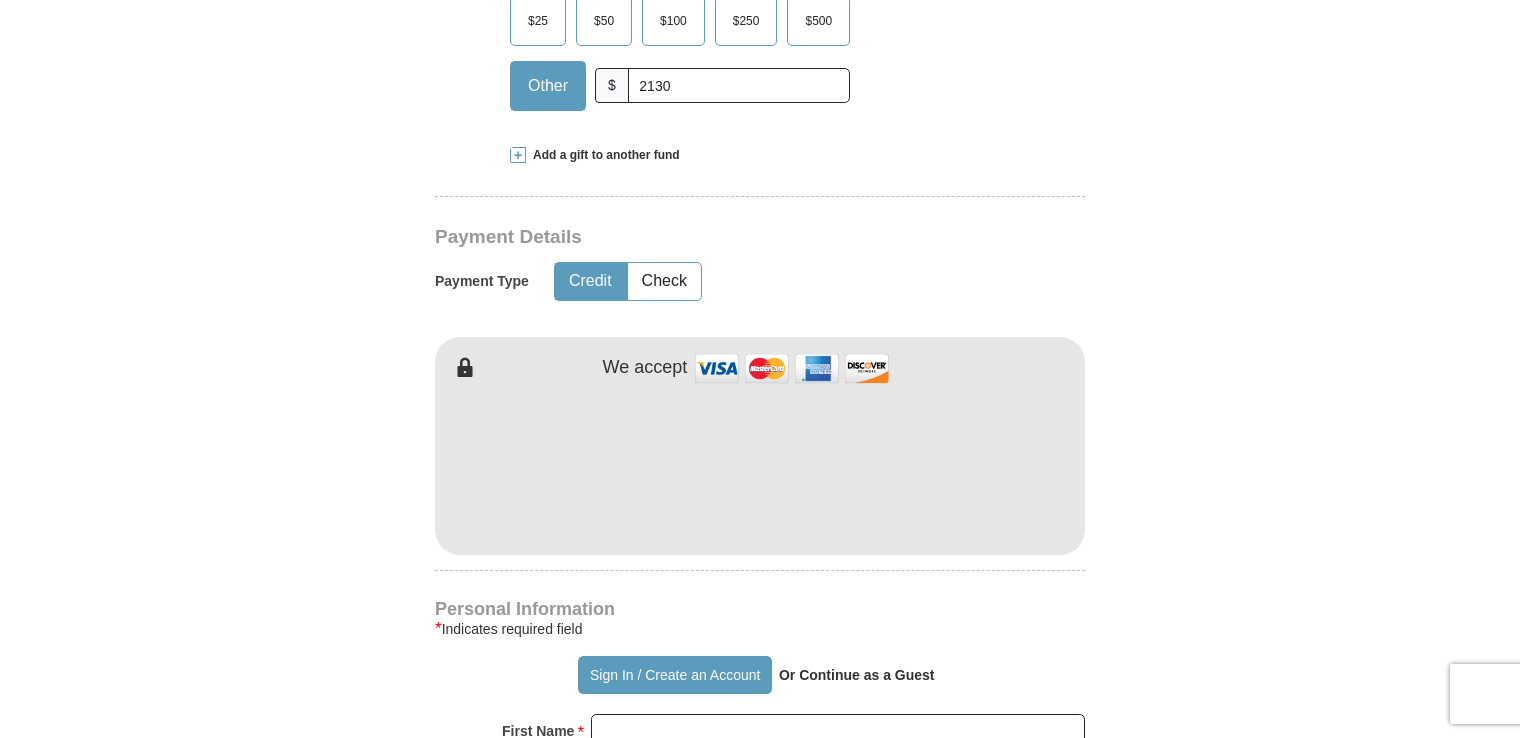 scroll, scrollTop: 800, scrollLeft: 0, axis: vertical 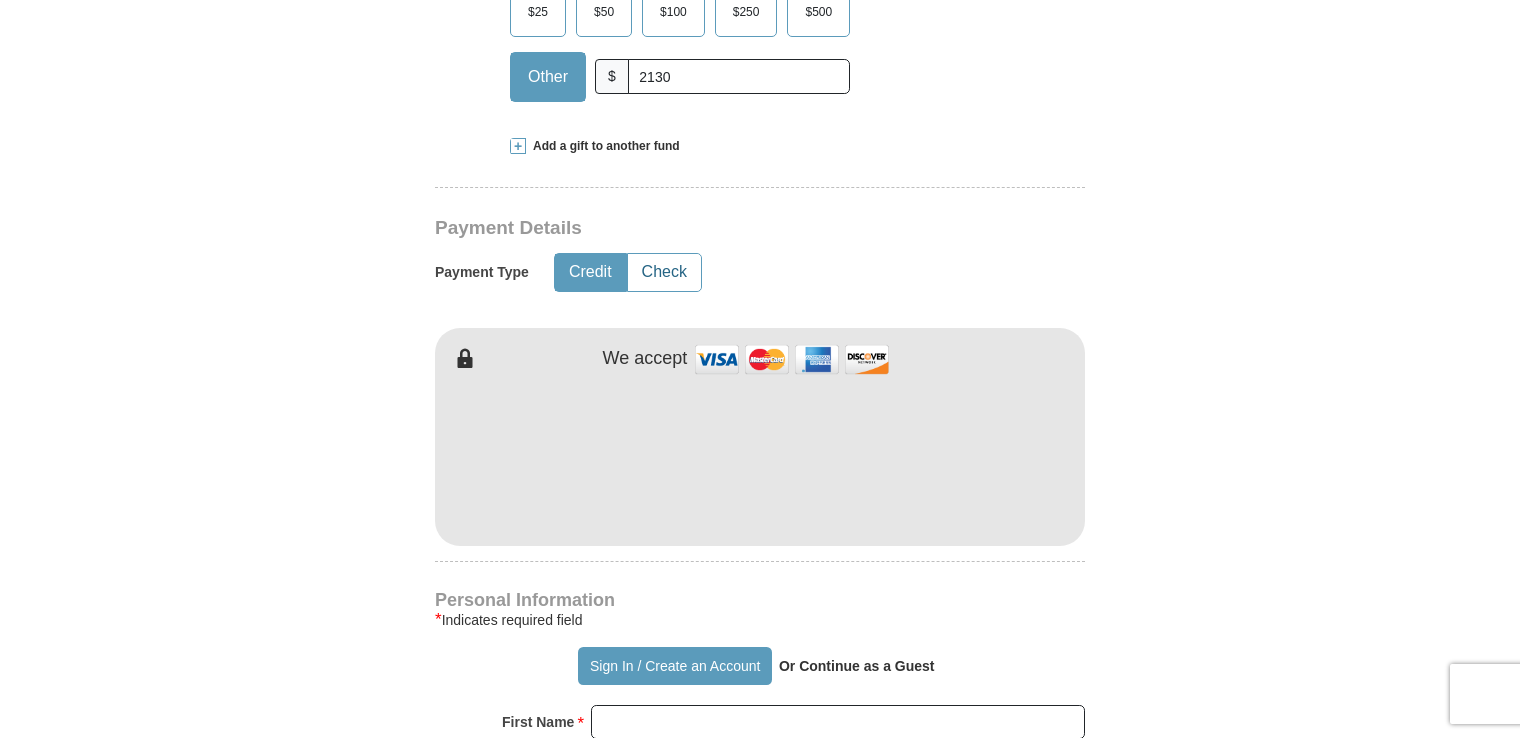 click on "Check" at bounding box center [664, 272] 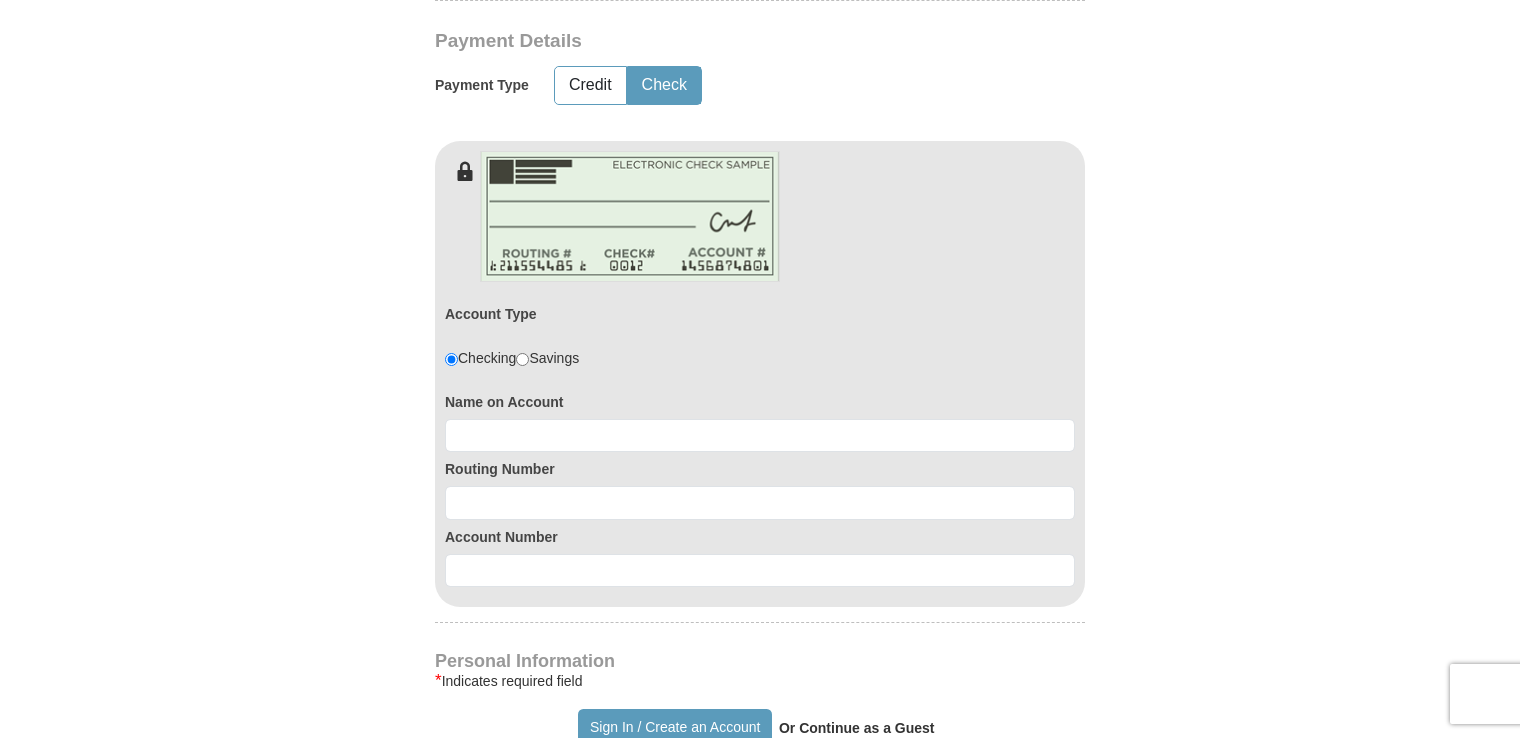 scroll, scrollTop: 1000, scrollLeft: 0, axis: vertical 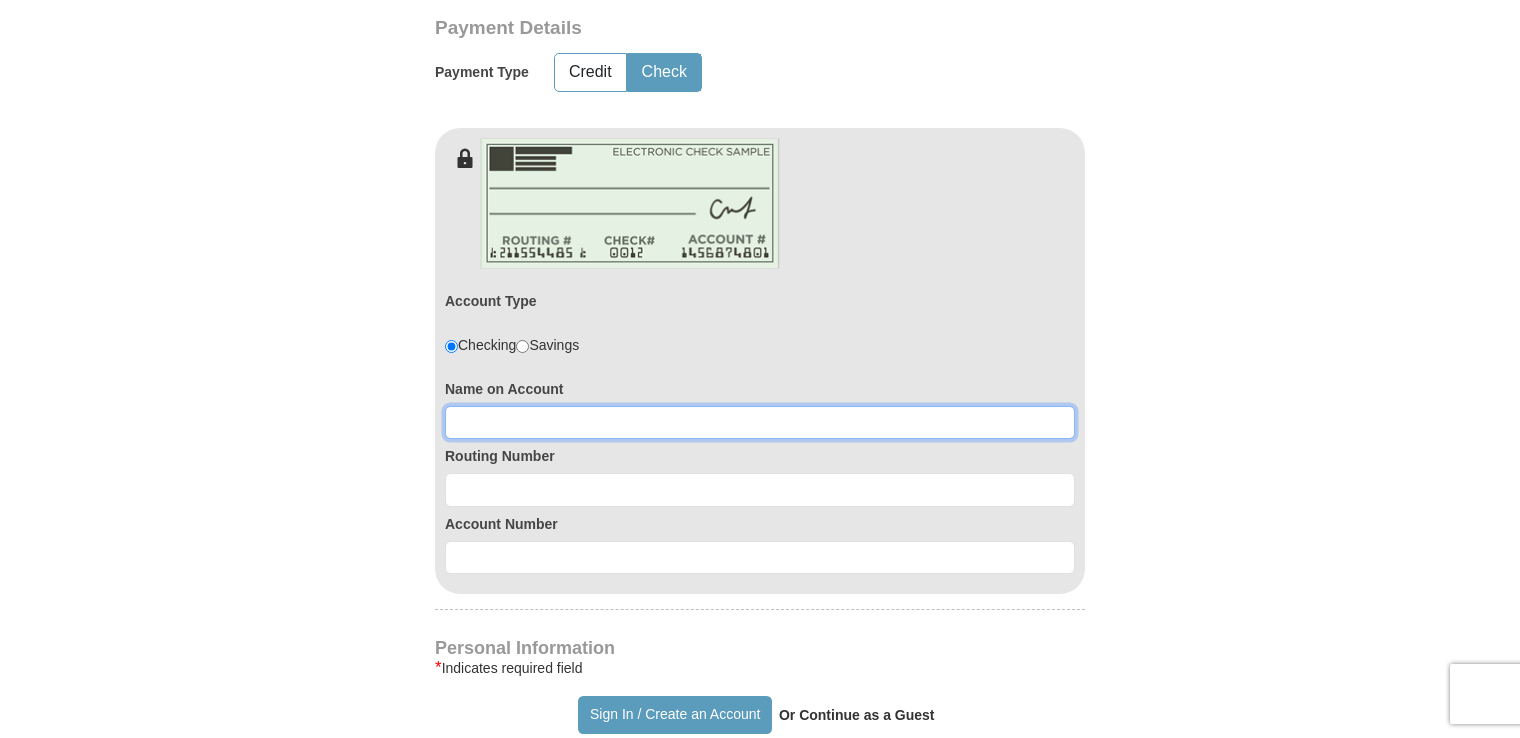 click at bounding box center (760, 423) 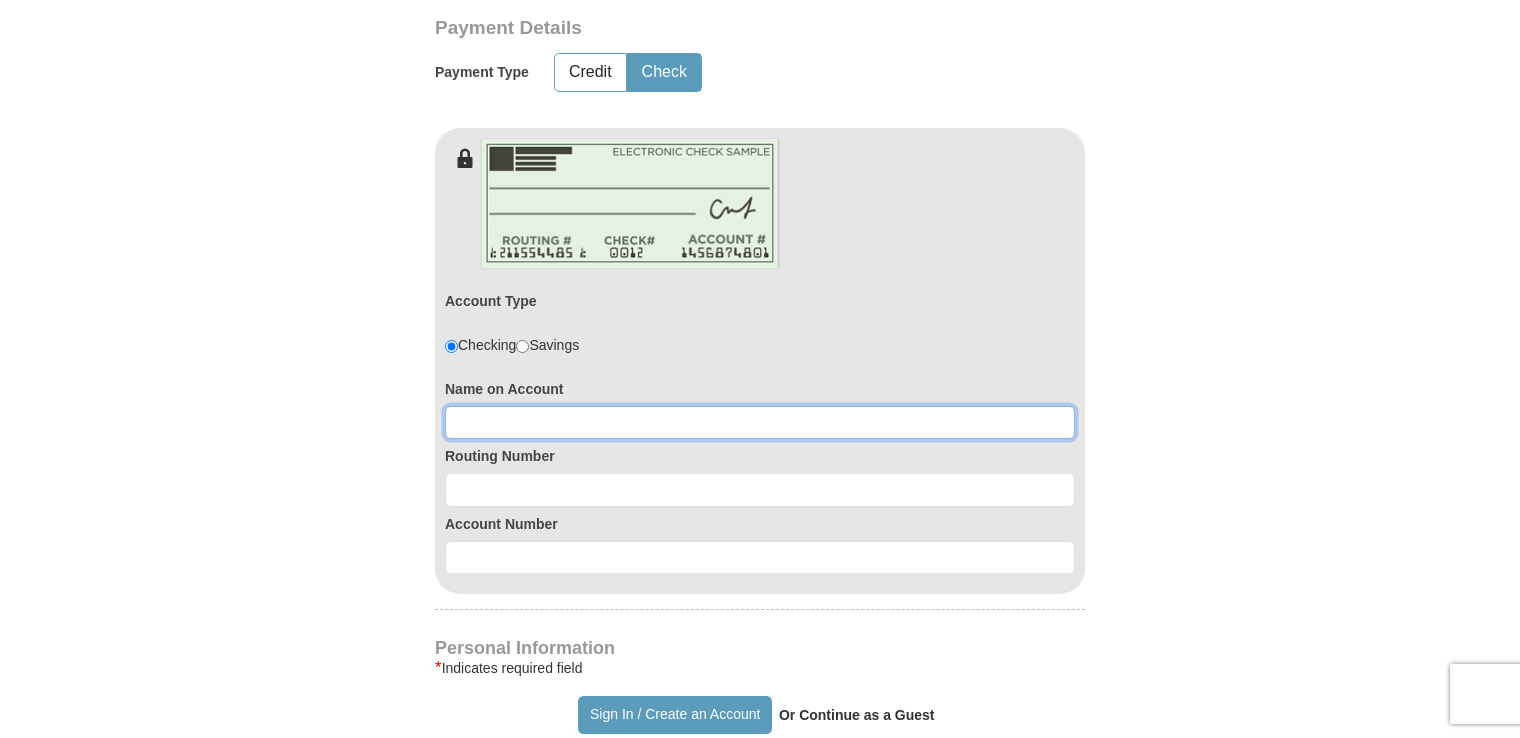 click on "Account Type
Checking
Savings
Name on Account
Routing Number
Account Number" at bounding box center [760, 381] 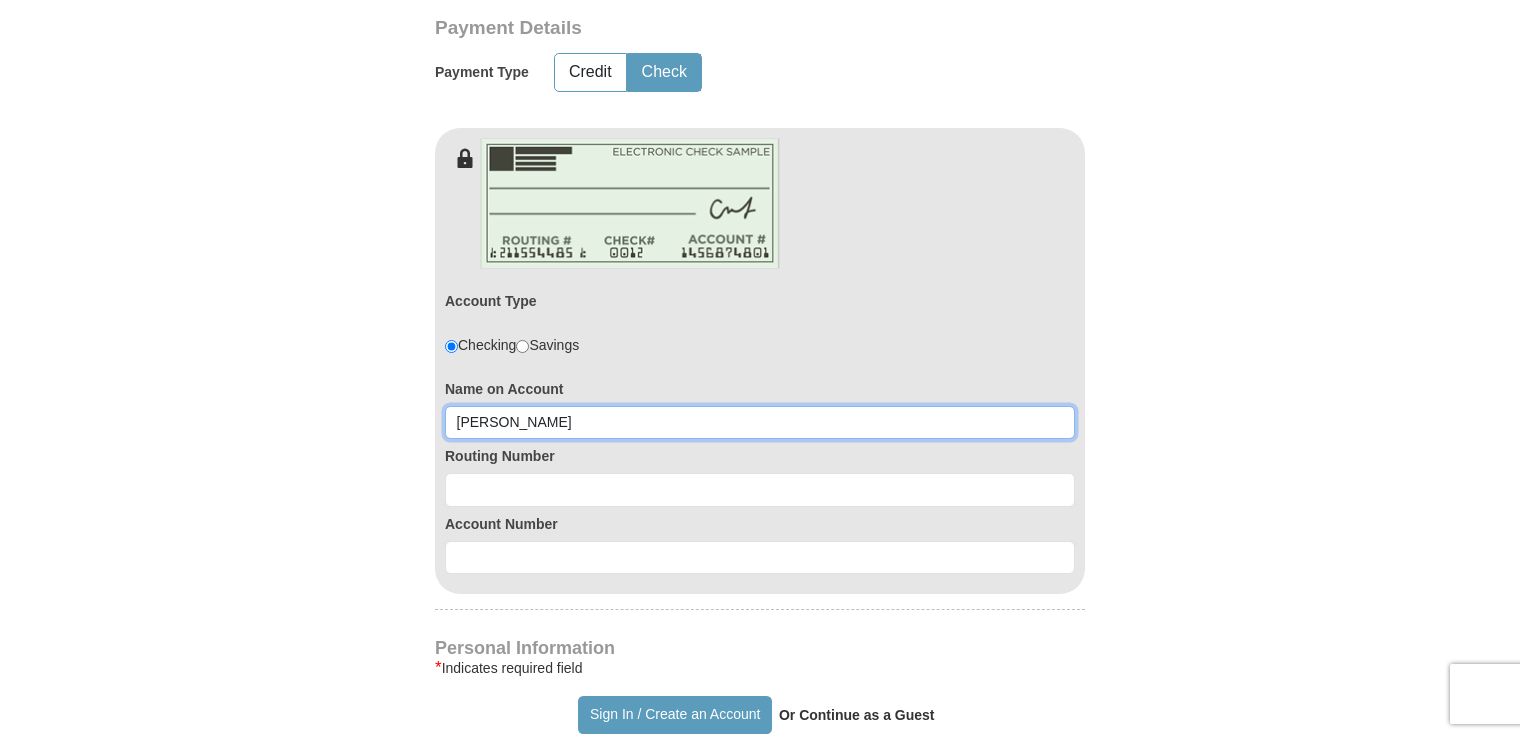 type on "[PERSON_NAME]" 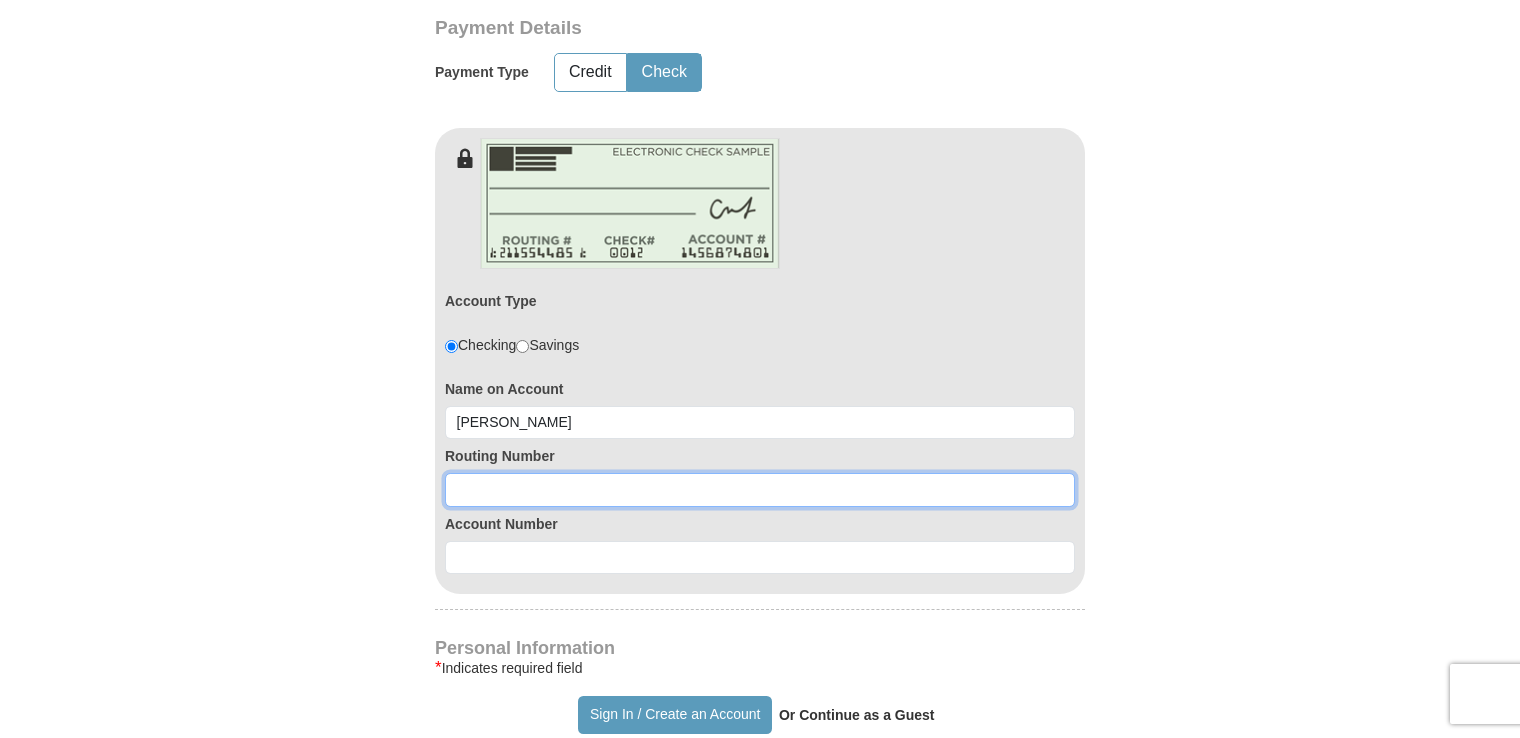 click at bounding box center [760, 490] 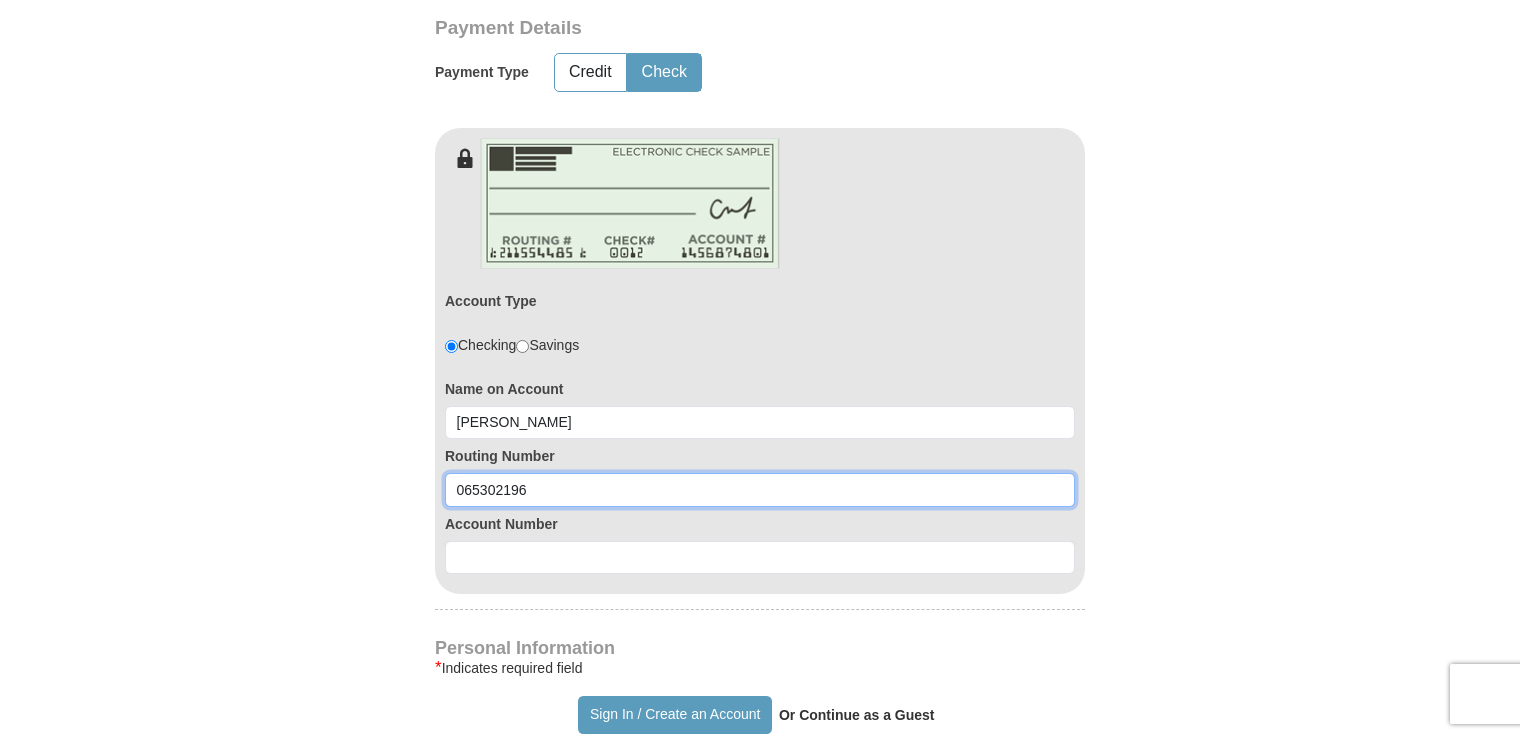 type on "065302196" 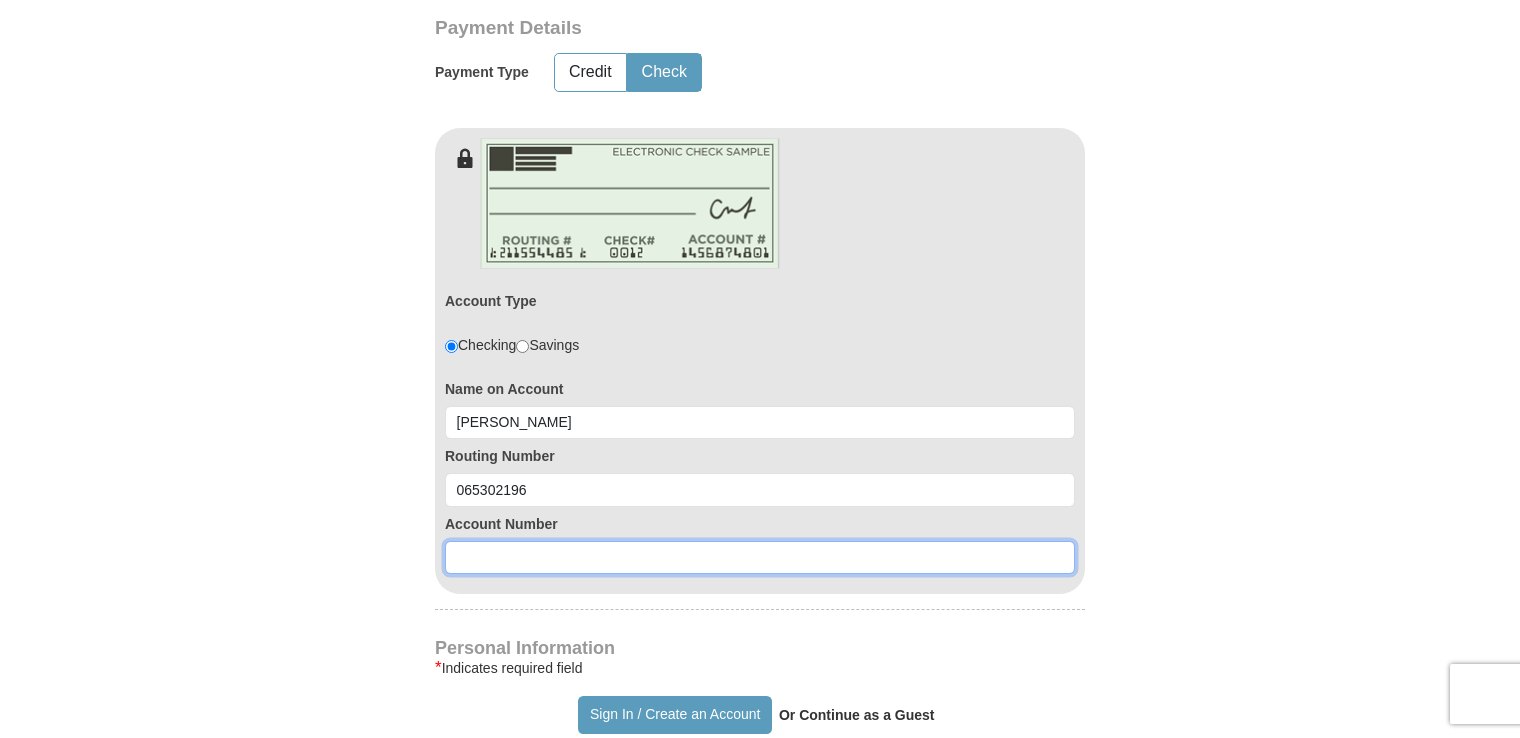 click at bounding box center [760, 558] 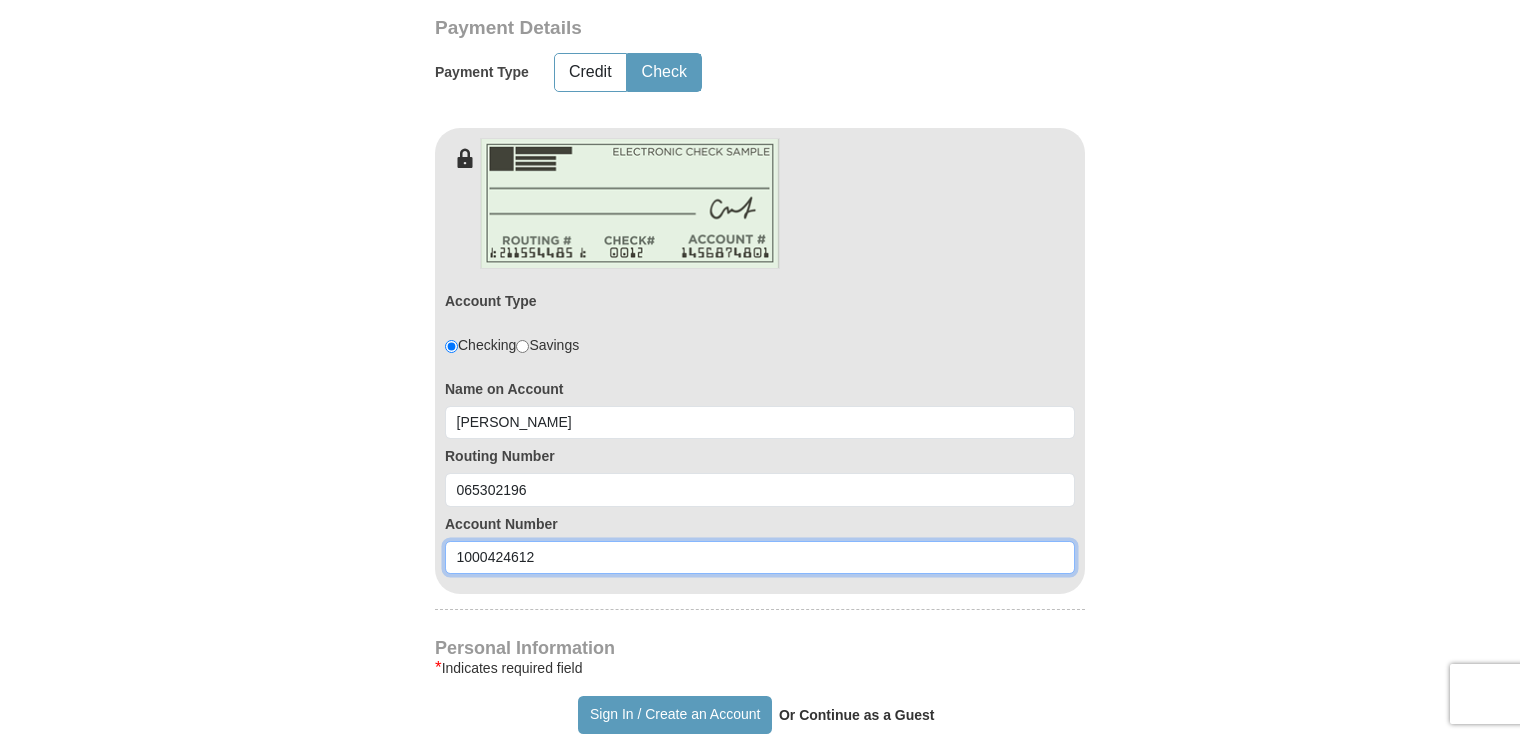type on "1000424612" 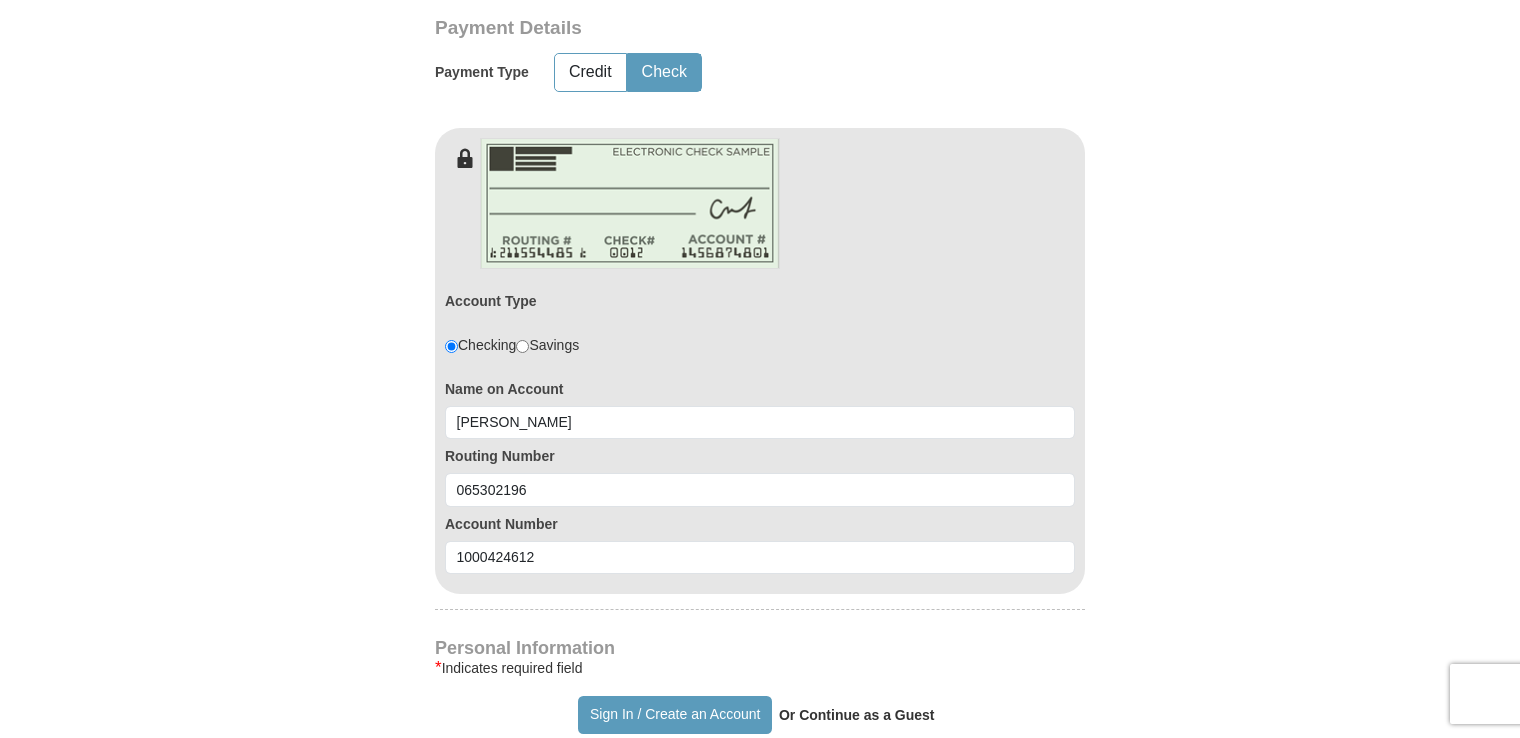 click on "Already have an account? Sign in for faster giving.  Don't have an account?  Create one after completing the form below.
[PERSON_NAME] [PERSON_NAME] Ministries Giving
Together, we're helping people all over the world discover the greatest gift that has ever been given...[DEMOGRAPHIC_DATA].
Support [PERSON_NAME] [PERSON_NAME] Ministries
Monthly
One-Time
Select Giving Amount
Amount must be a valid number
$25" at bounding box center [760, 463] 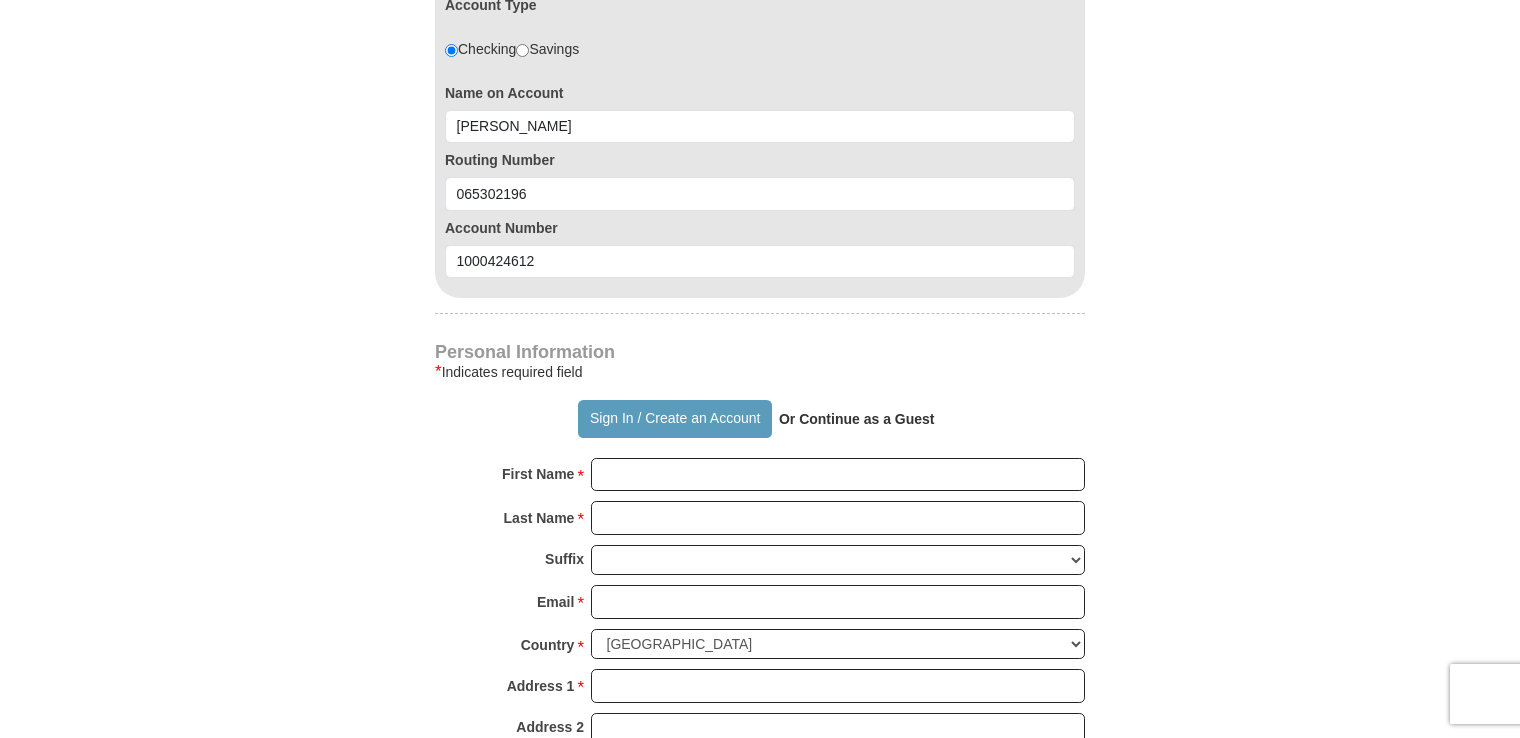scroll, scrollTop: 1400, scrollLeft: 0, axis: vertical 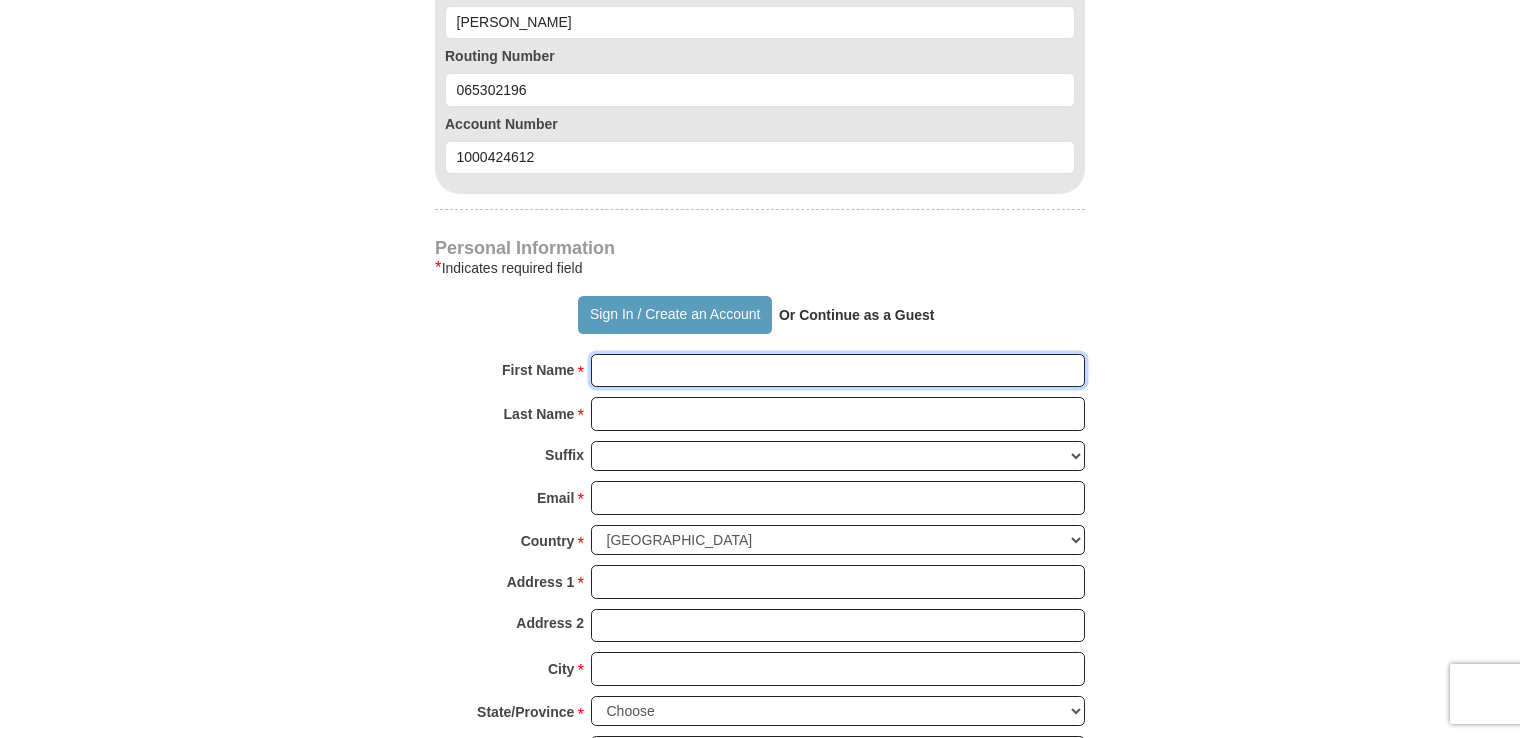 click on "First Name
*" at bounding box center (838, 371) 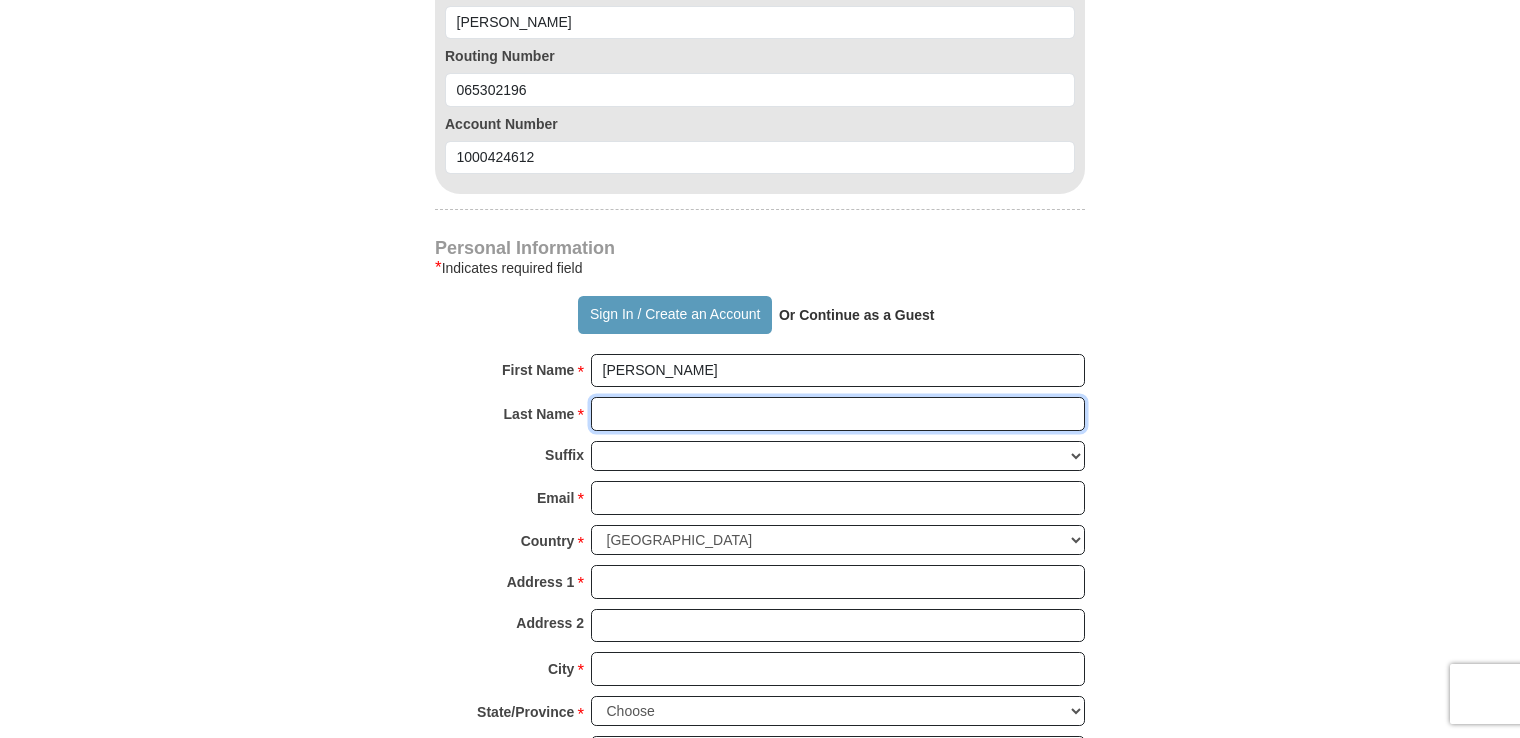 type on "[PERSON_NAME]" 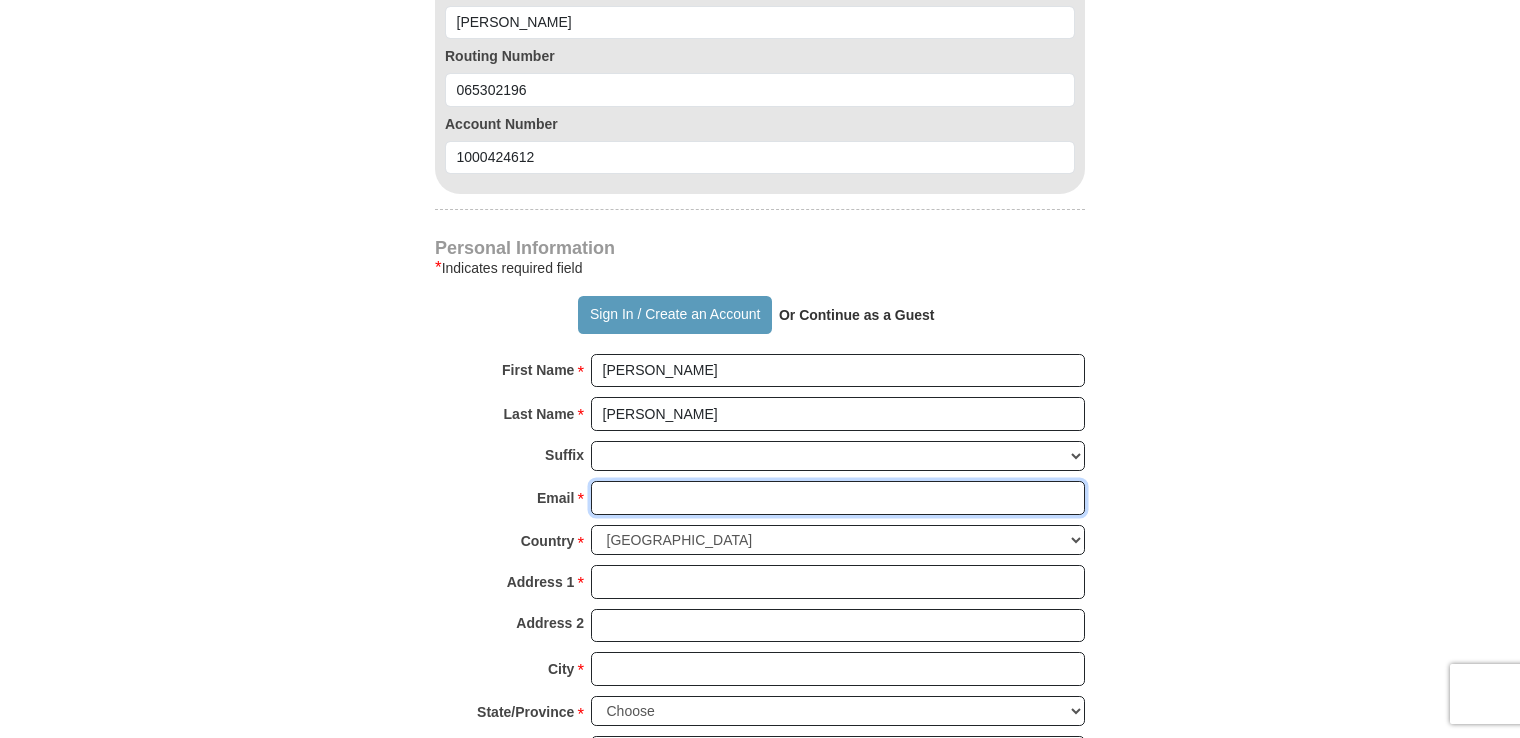 type on "[EMAIL_ADDRESS][DOMAIN_NAME]" 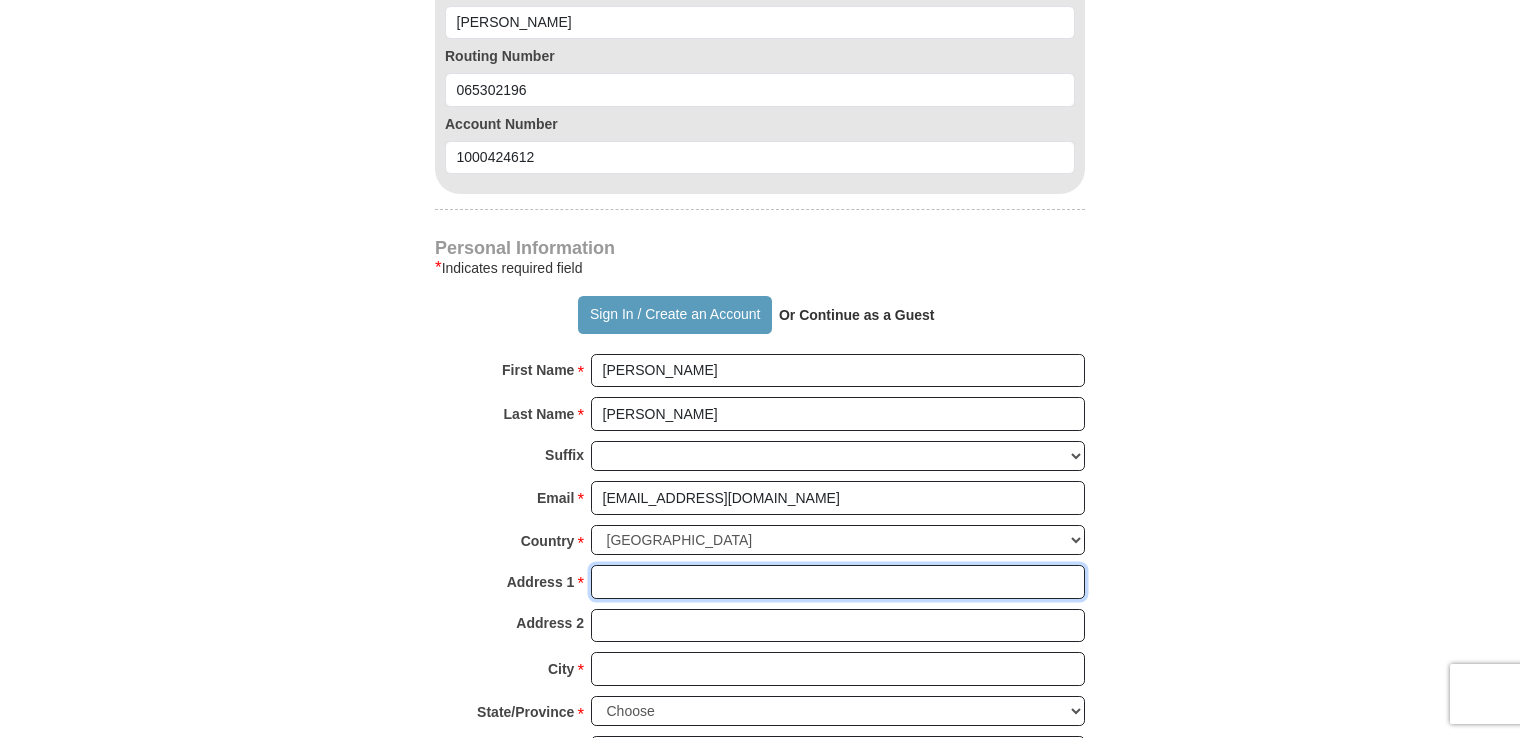type on "[STREET_ADDRESS]" 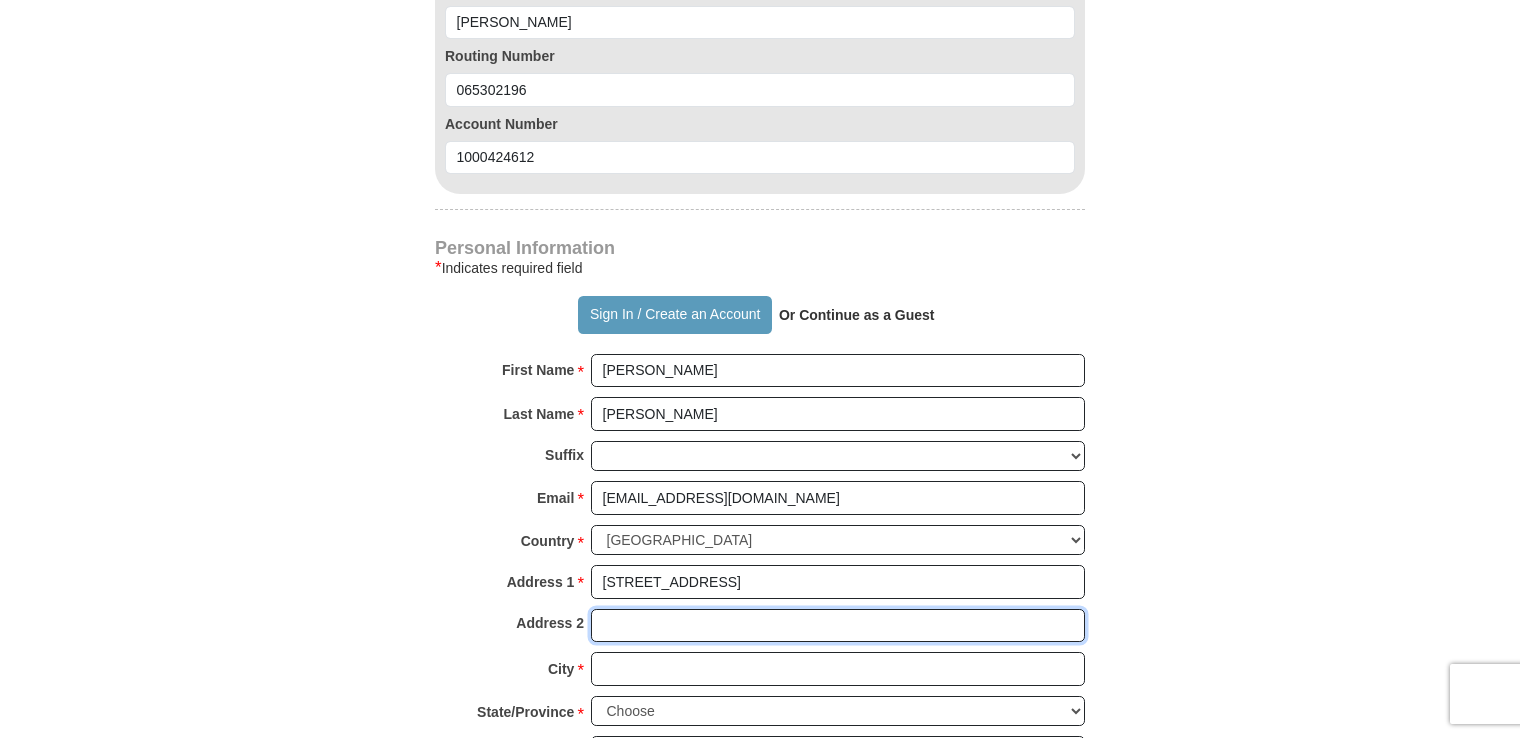 type on "Suite 2" 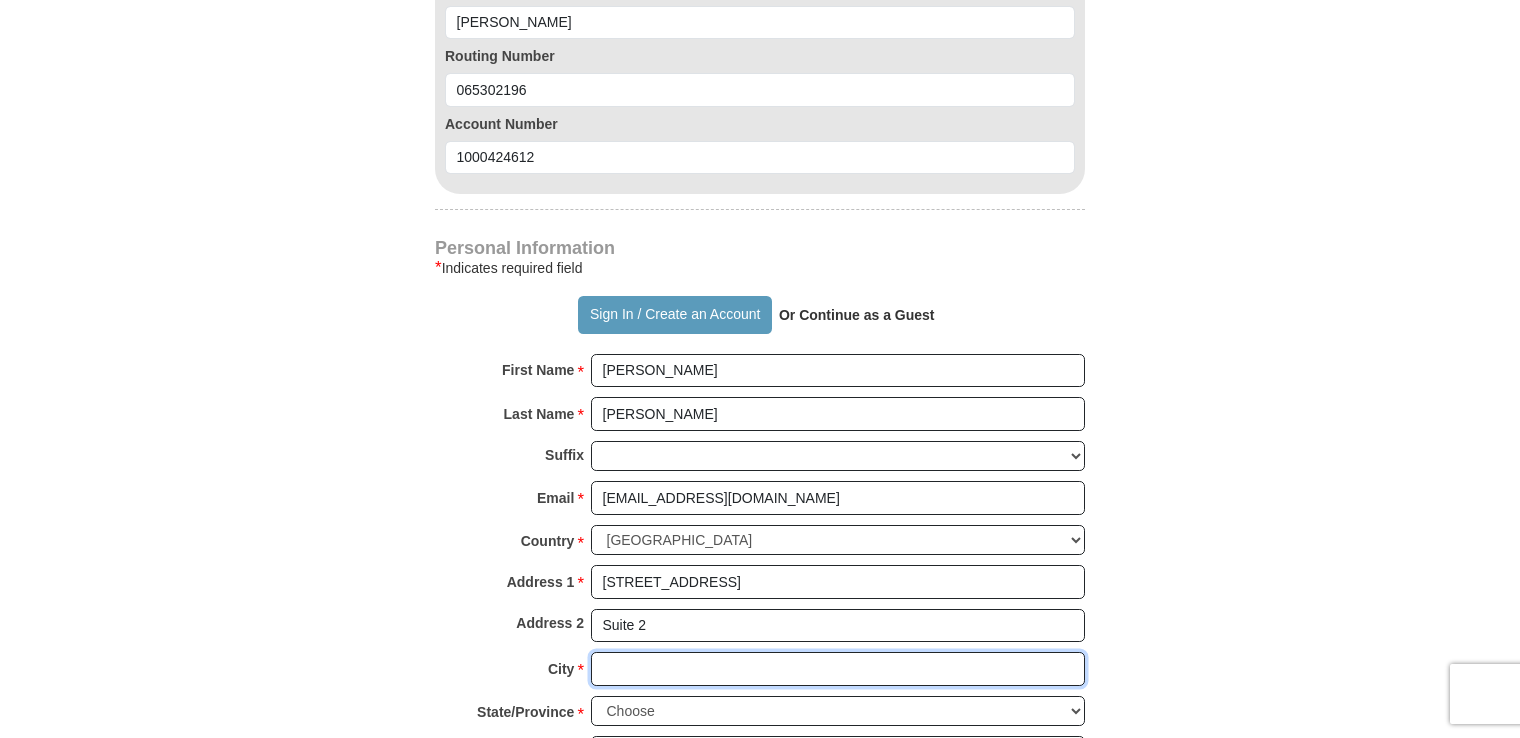type on "Ridgeland" 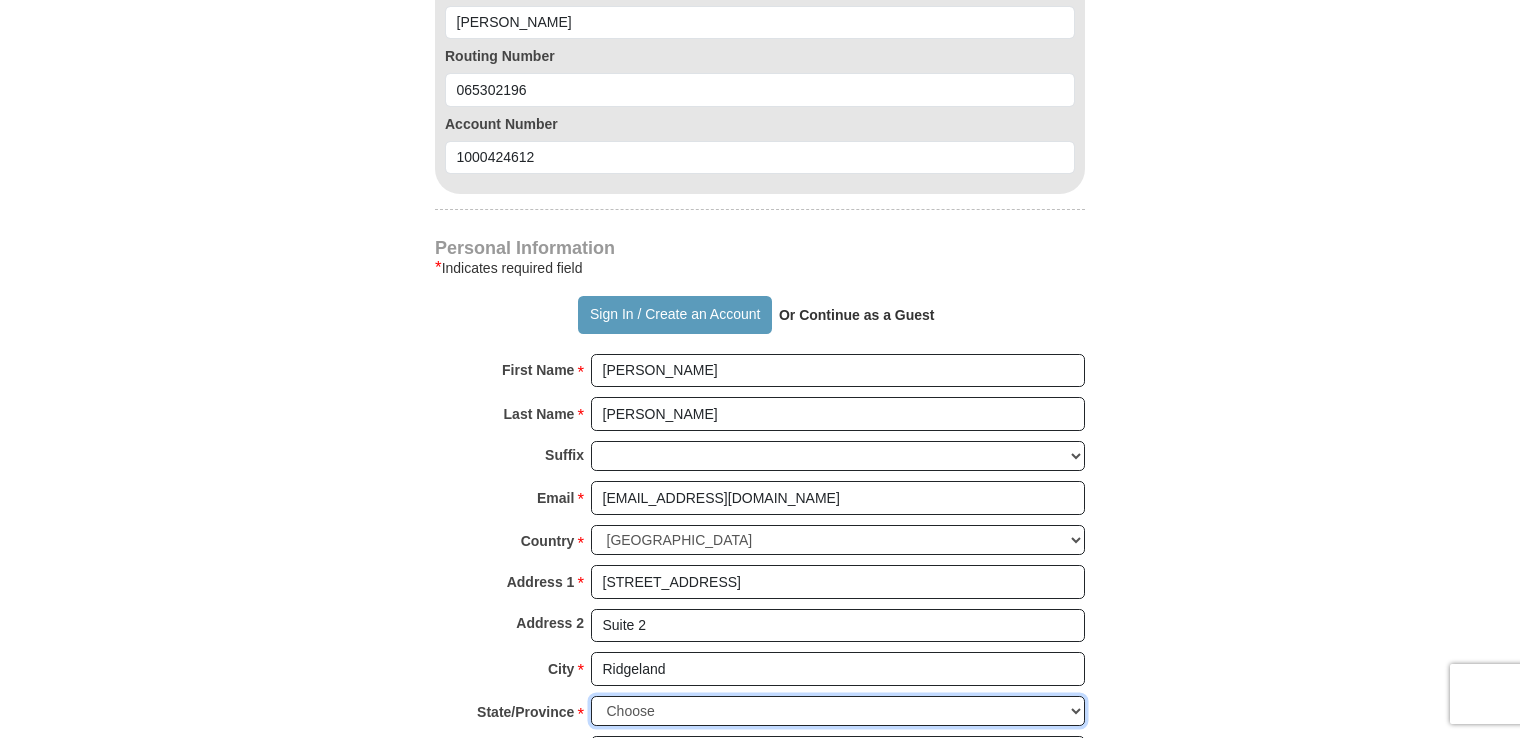 select on "MS" 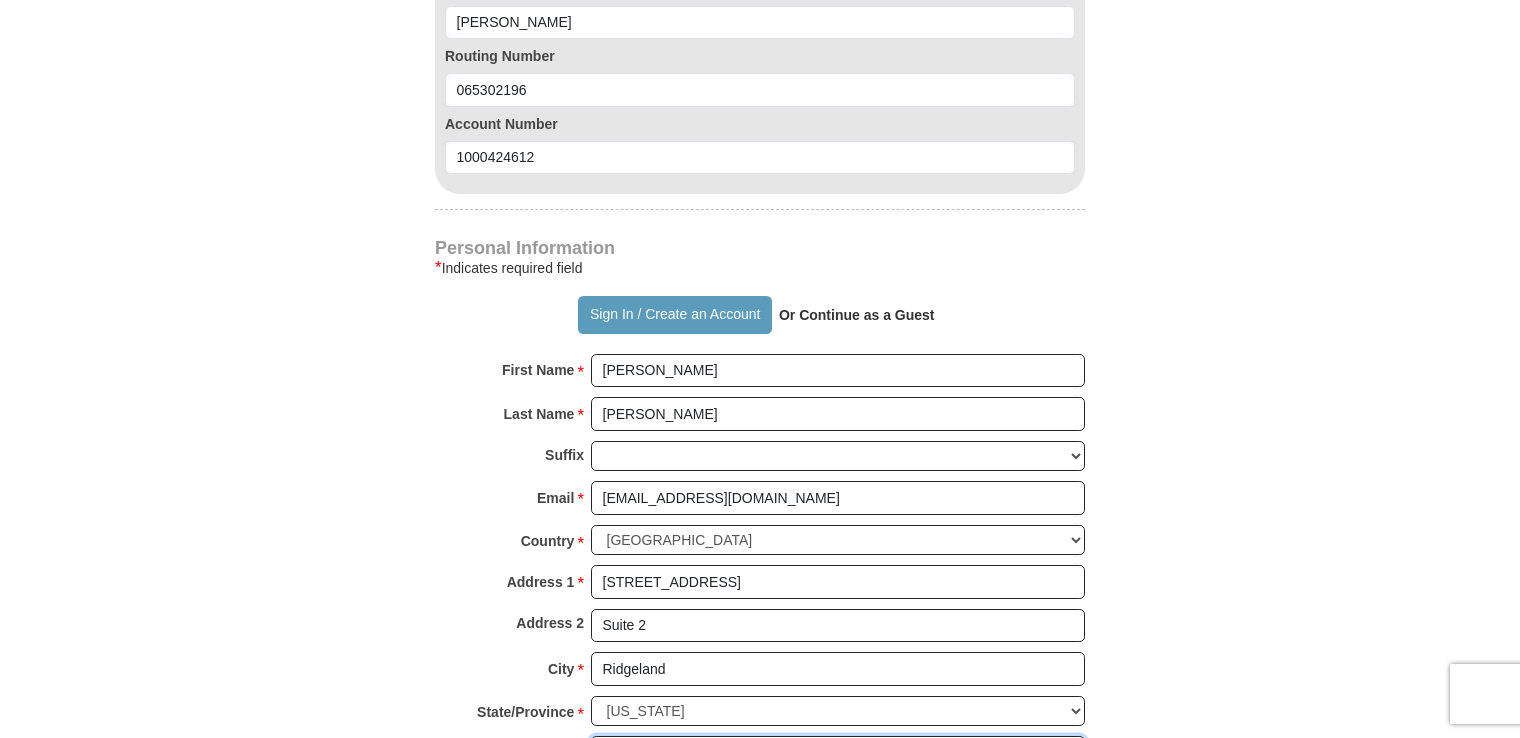 type on "39157" 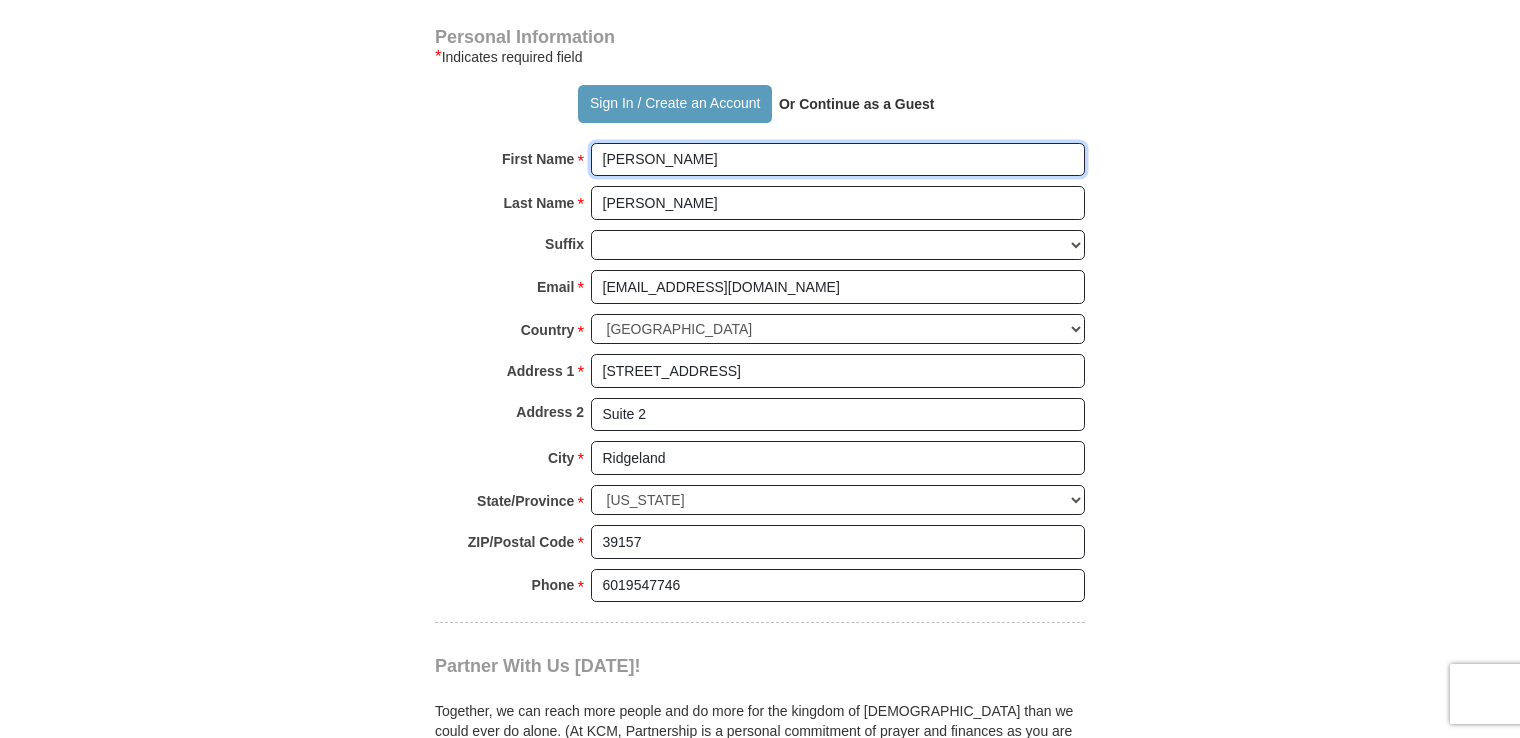scroll, scrollTop: 1700, scrollLeft: 0, axis: vertical 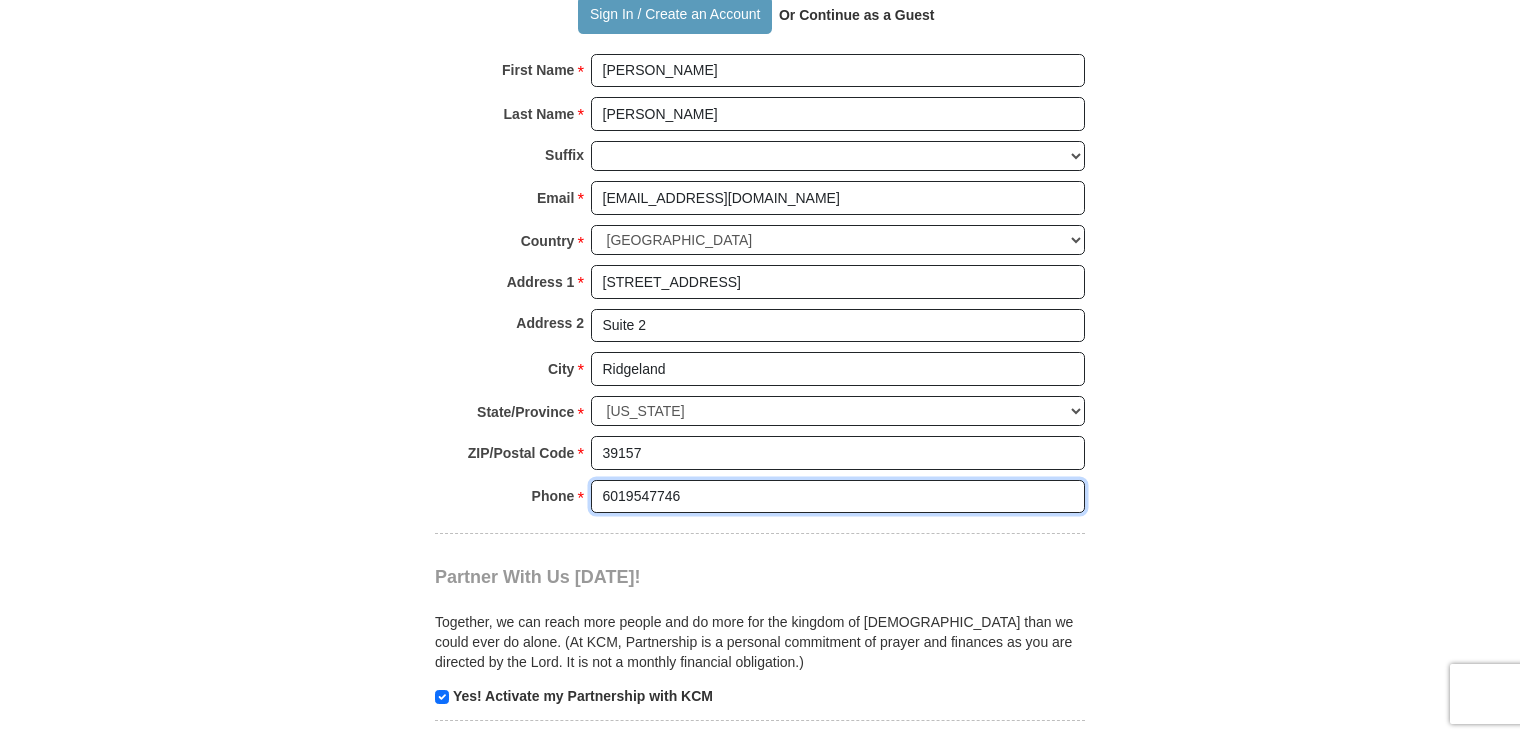 click on "6019547746" at bounding box center (838, 497) 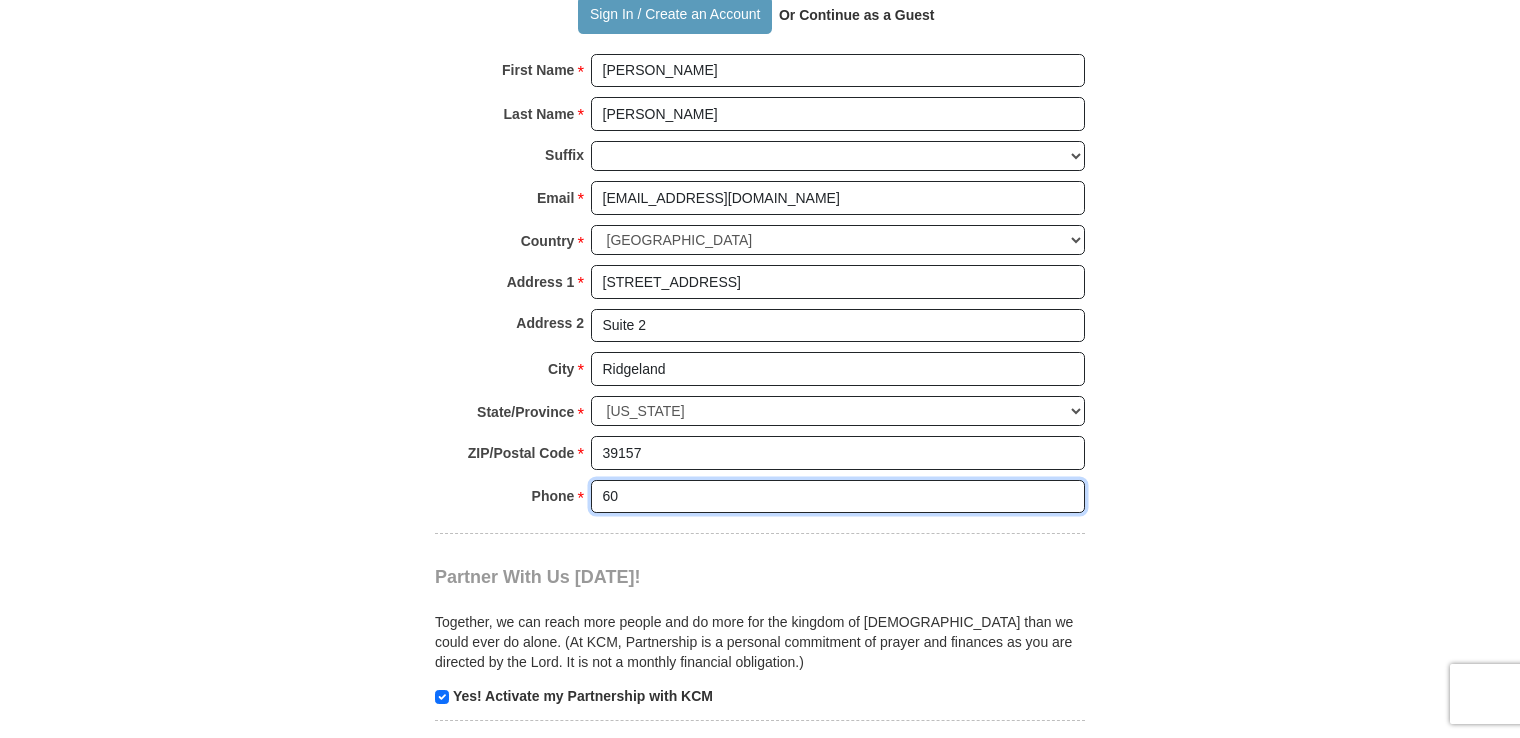 type on "6" 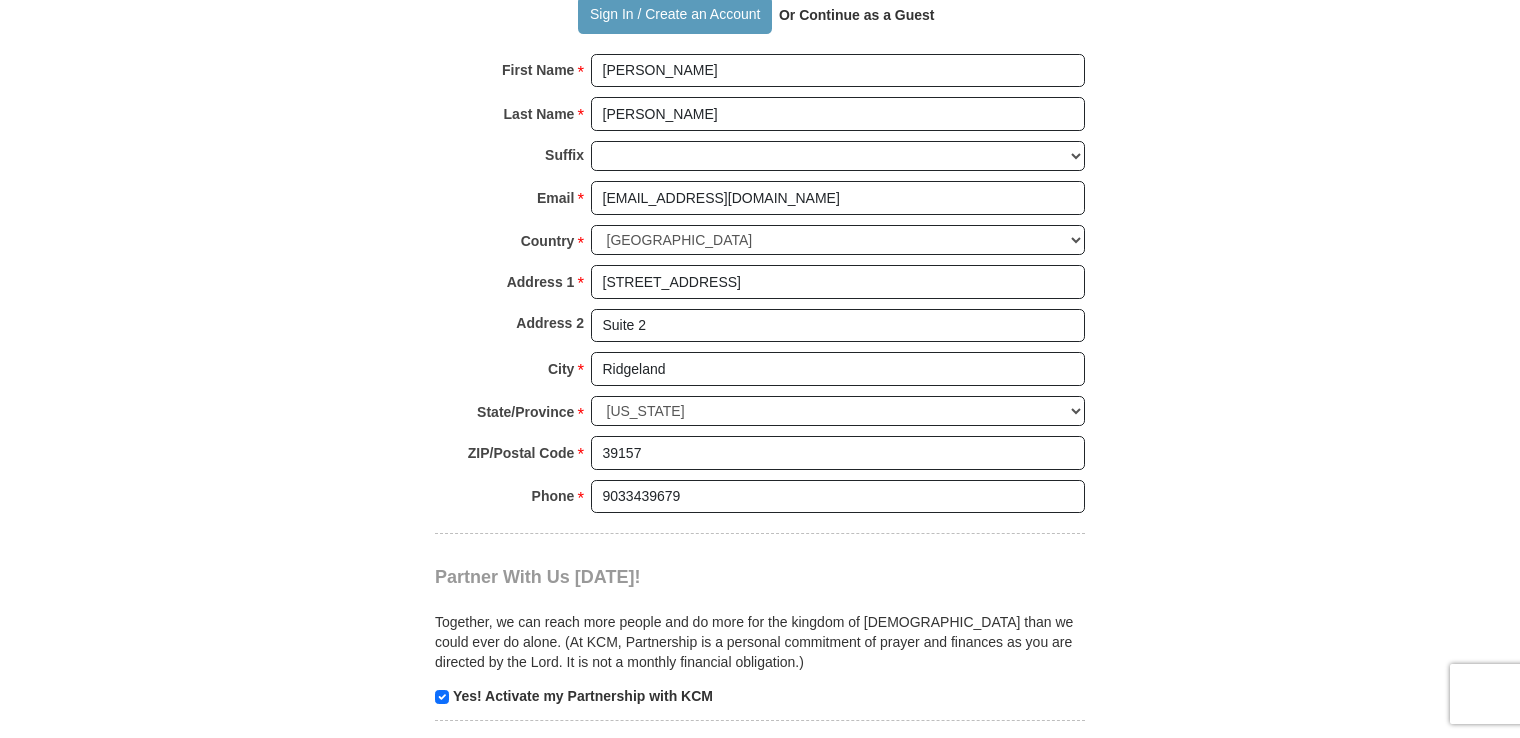 click on "Already have an account? Sign in for faster giving.  Don't have an account?  Create one after completing the form below.
[PERSON_NAME] [PERSON_NAME] Ministries Giving
Together, we're helping people all over the world discover the greatest gift that has ever been given...[DEMOGRAPHIC_DATA].
Support [PERSON_NAME] [PERSON_NAME] Ministries
Monthly
One-Time
Select Giving Amount
Amount must be a valid number
$25" at bounding box center [760, -237] 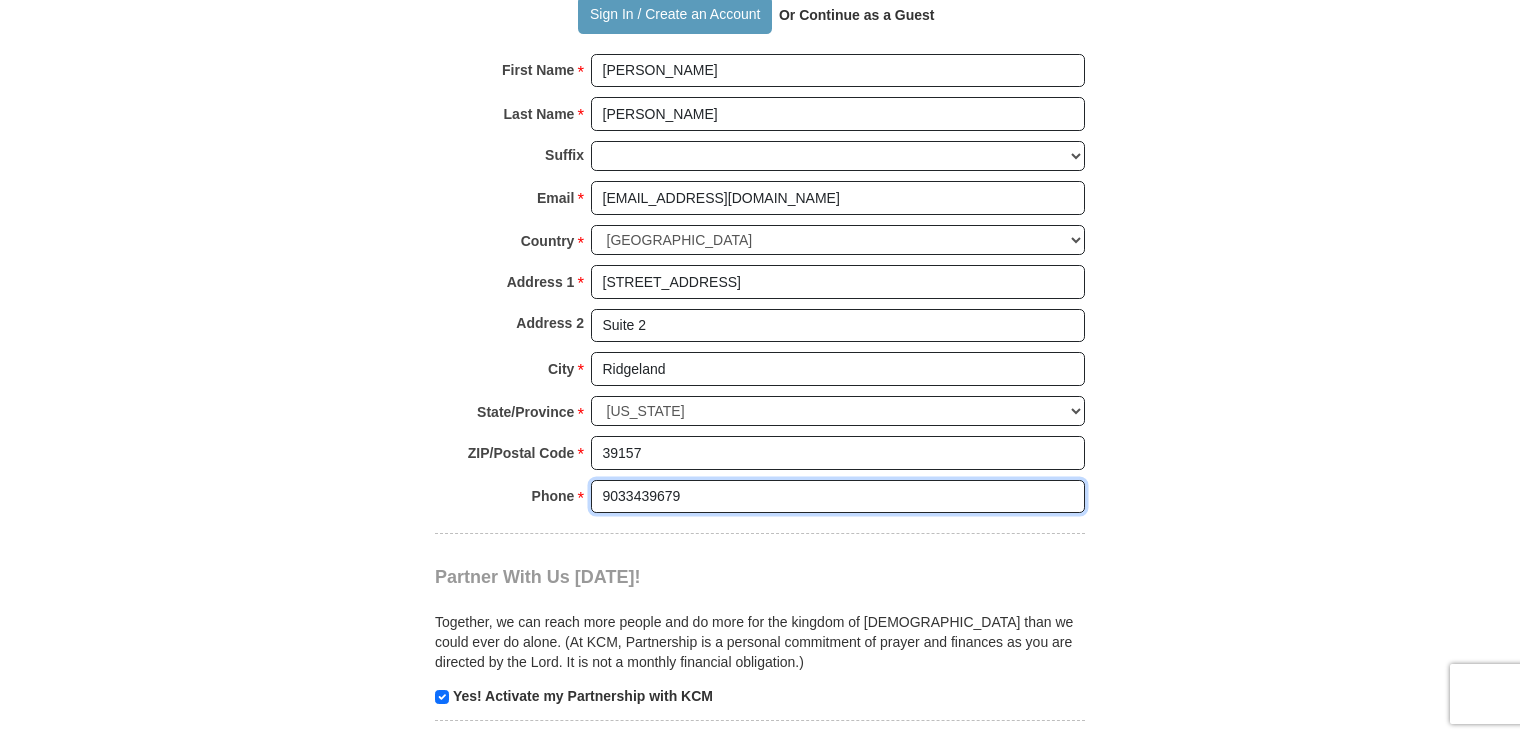 click on "9033439679" at bounding box center (838, 497) 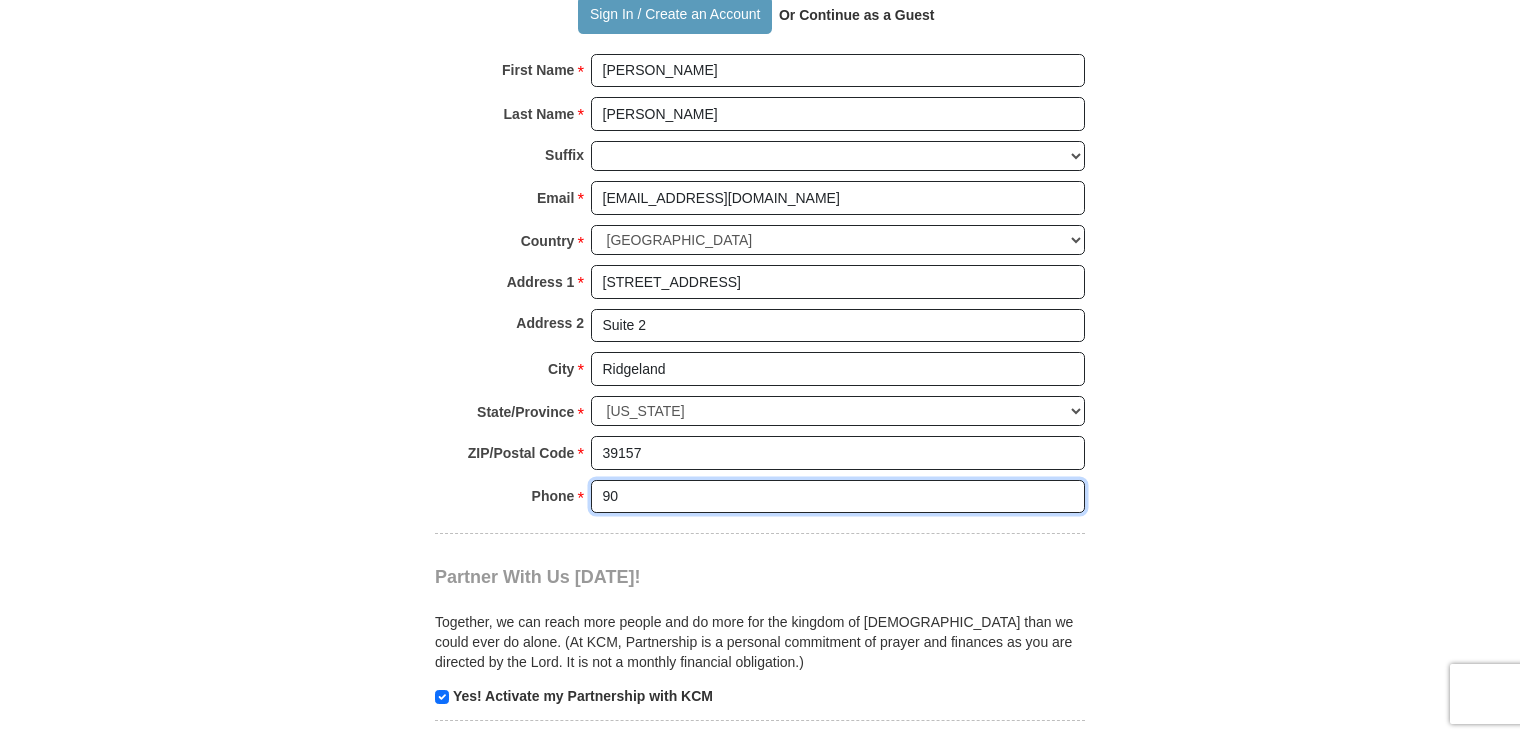 type on "9" 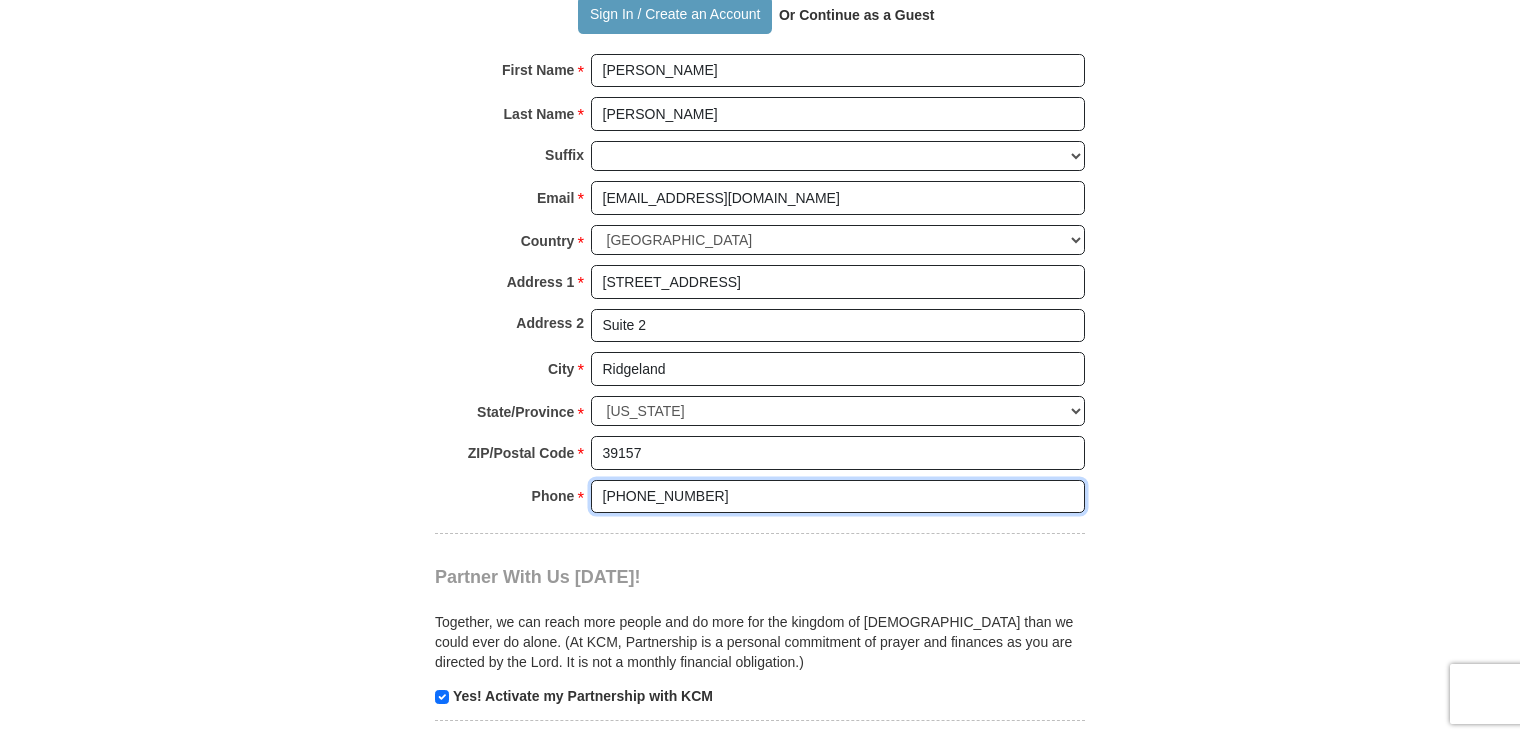type on "[PHONE_NUMBER]" 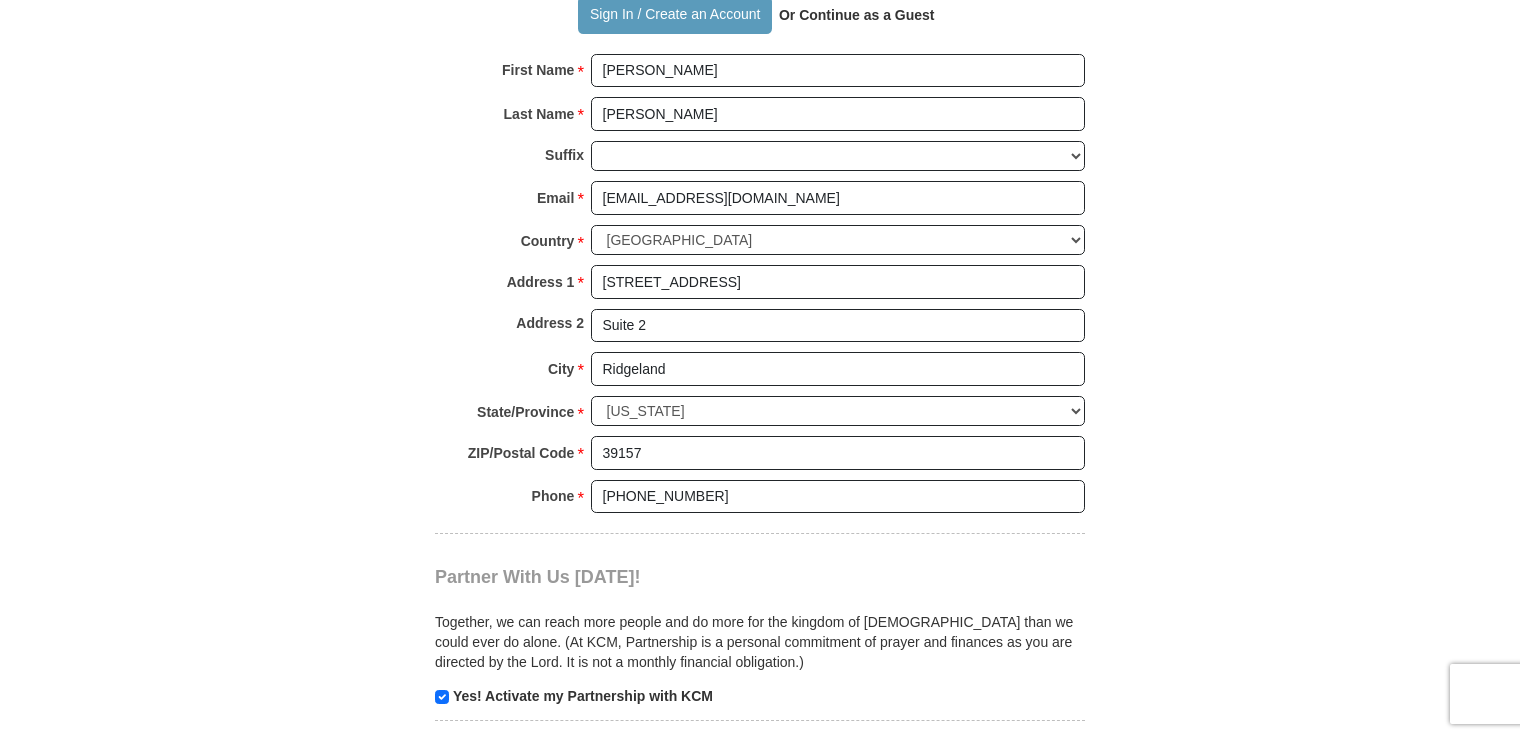 click on "Already have an account? Sign in for faster giving.  Don't have an account?  Create one after completing the form below.
[PERSON_NAME] [PERSON_NAME] Ministries Giving
Together, we're helping people all over the world discover the greatest gift that has ever been given...[DEMOGRAPHIC_DATA].
Support [PERSON_NAME] [PERSON_NAME] Ministries
Monthly
One-Time
Select Giving Amount
Amount must be a valid number
$25" at bounding box center (760, -237) 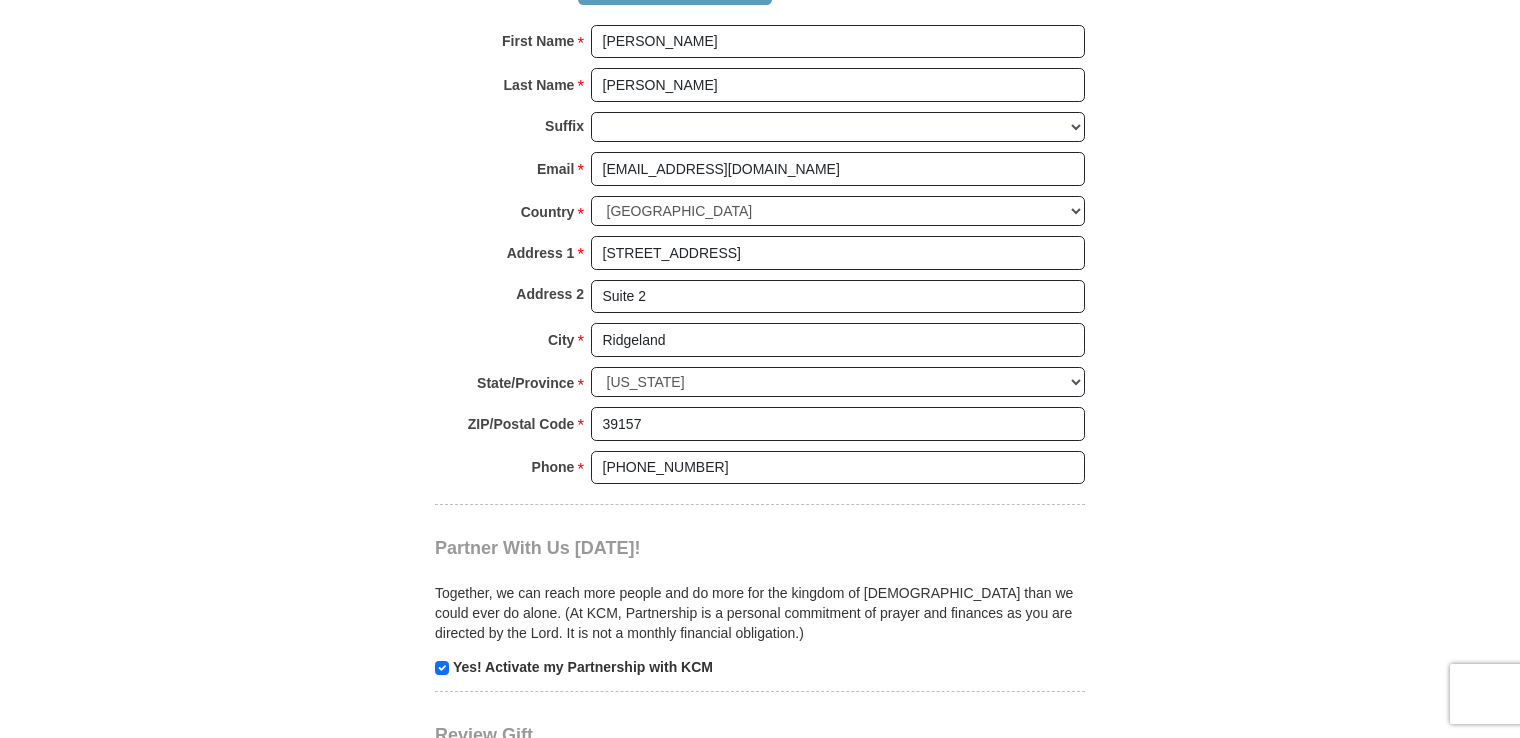 scroll, scrollTop: 1700, scrollLeft: 0, axis: vertical 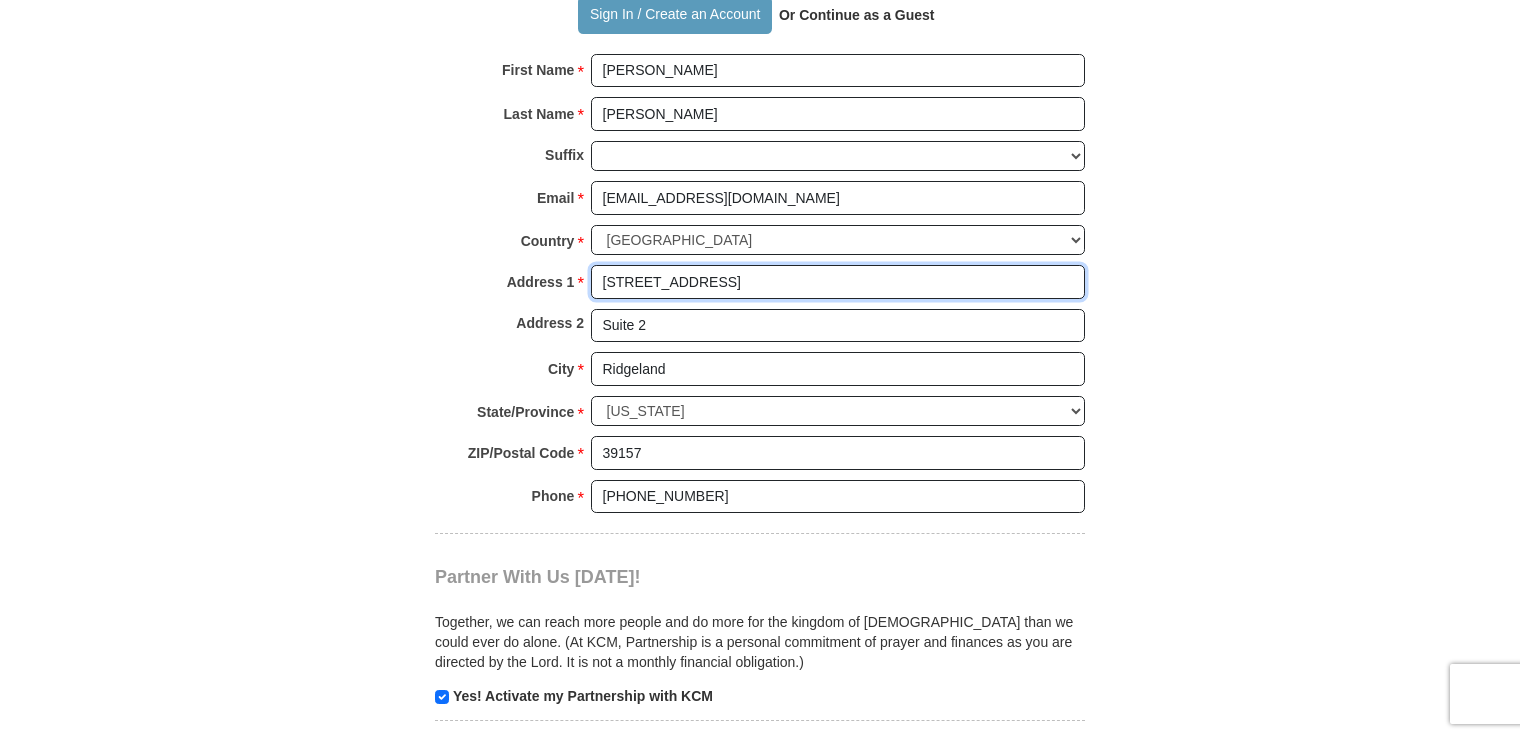 click on "[STREET_ADDRESS]" at bounding box center (838, 282) 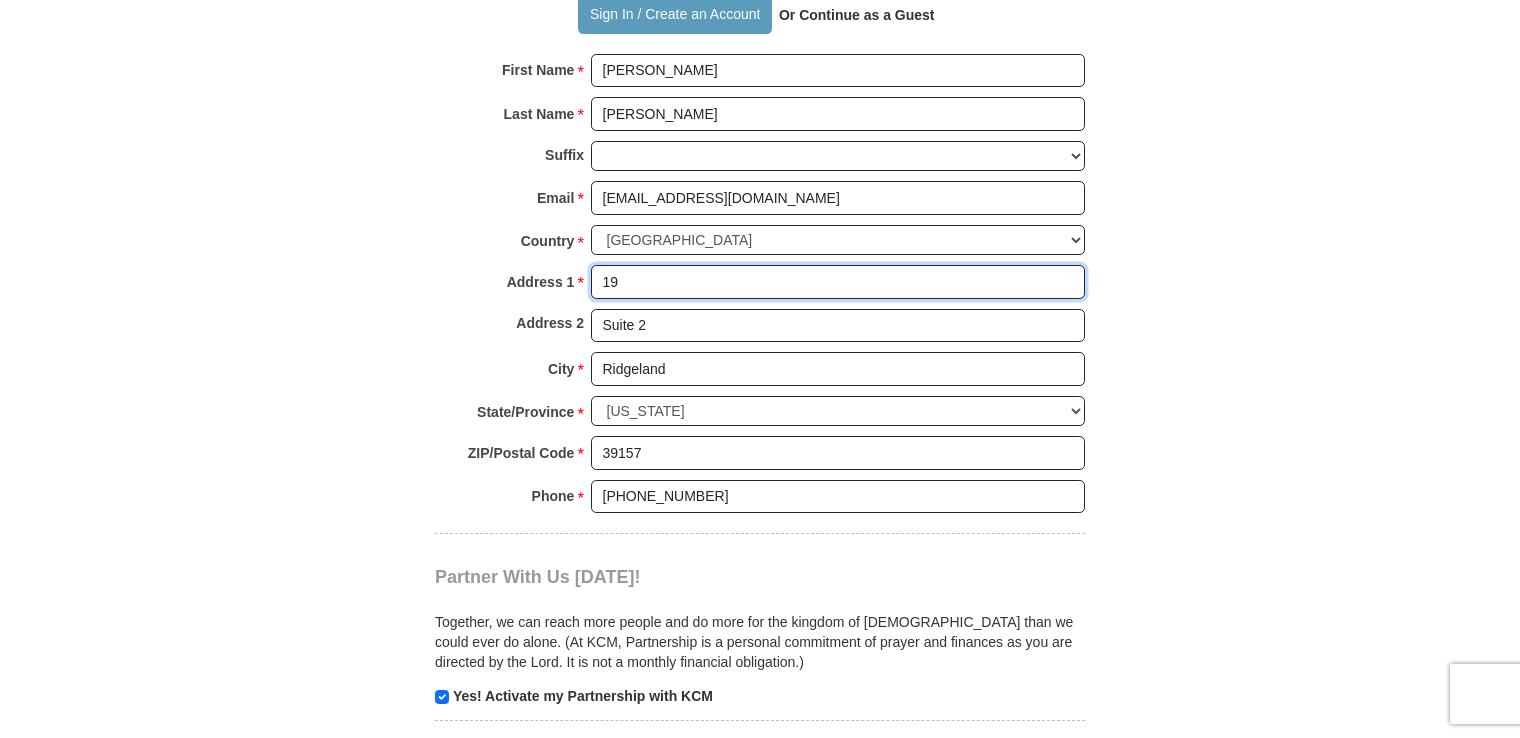 type on "1" 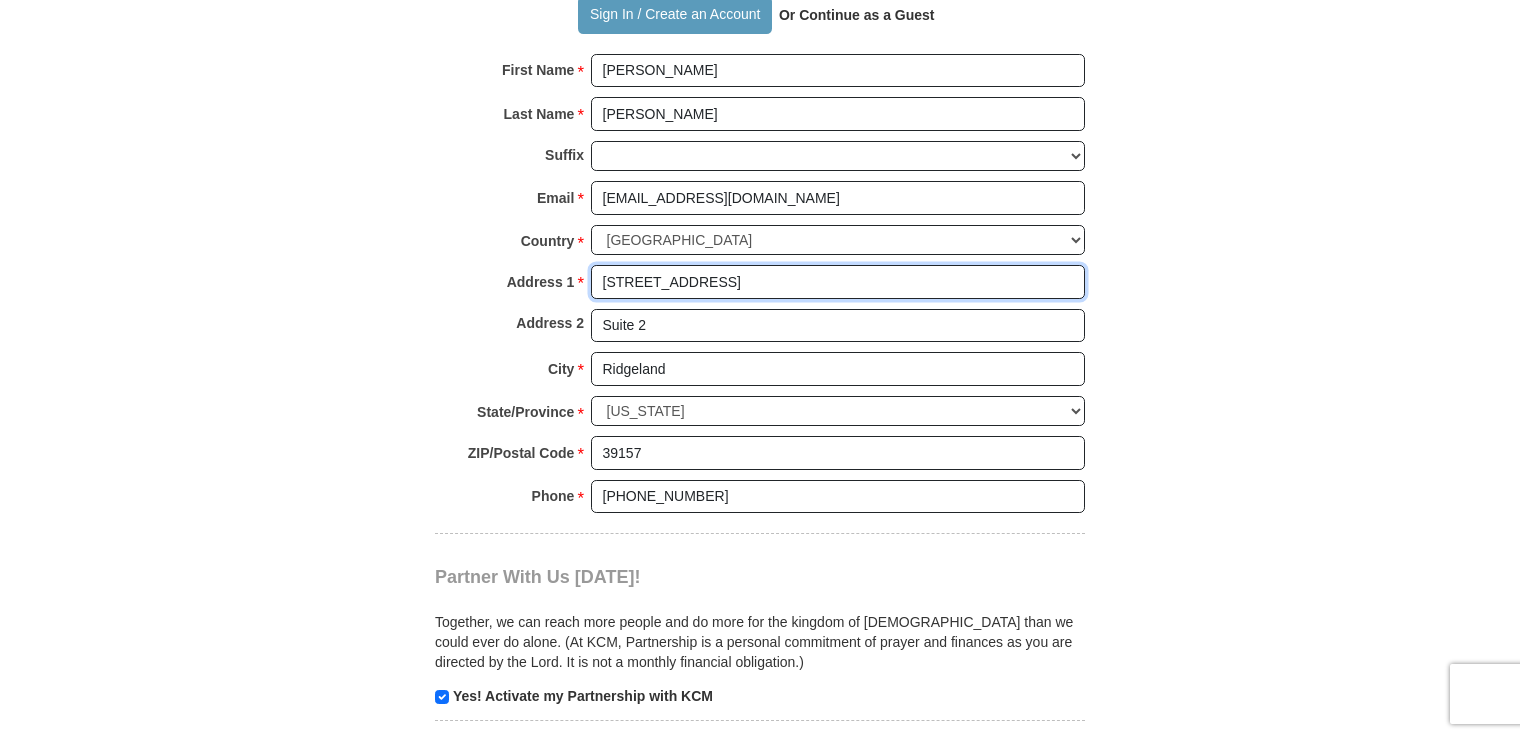 type on "[STREET_ADDRESS]" 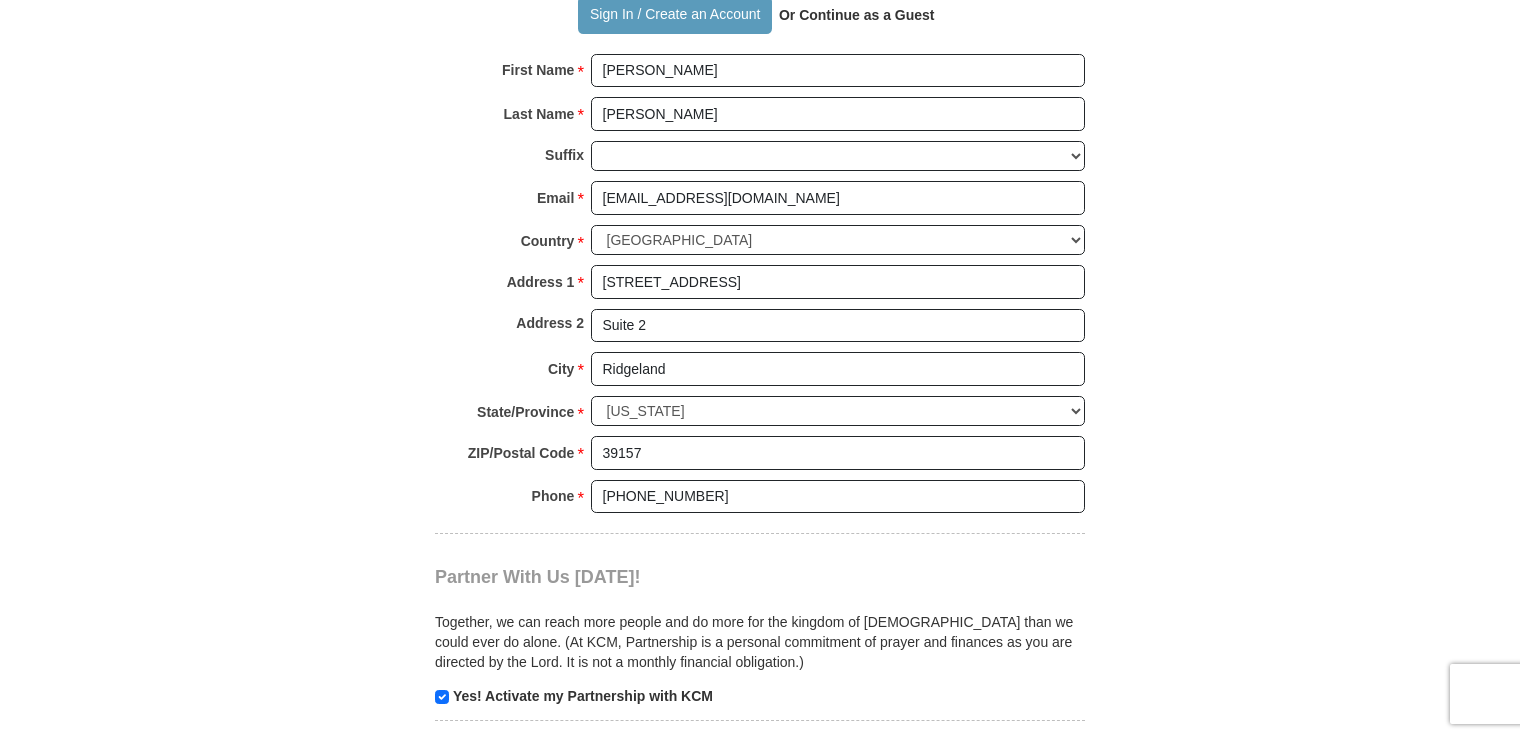 click on "Sign In
Already have an account? Sign in for faster giving.  Don't have an account?  Create one after completing the form below.
[PERSON_NAME] [PERSON_NAME] Ministries Giving
Together, we're helping people all over the world discover the greatest gift that has ever been given...[DEMOGRAPHIC_DATA].
Support [PERSON_NAME] [PERSON_NAME] Ministries
Monthly
One-Time
$" at bounding box center (760, 372) 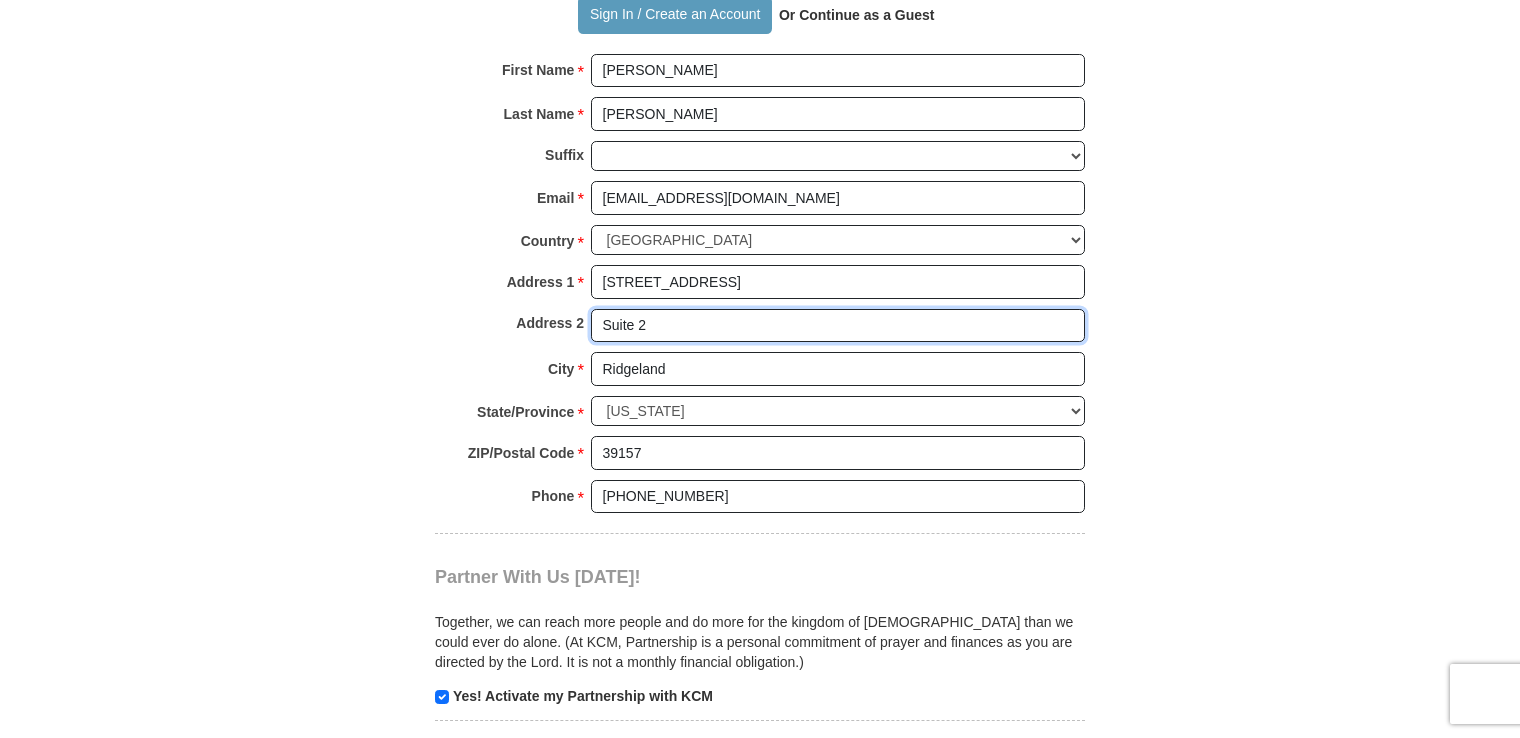 click on "Suite 2" at bounding box center [838, 326] 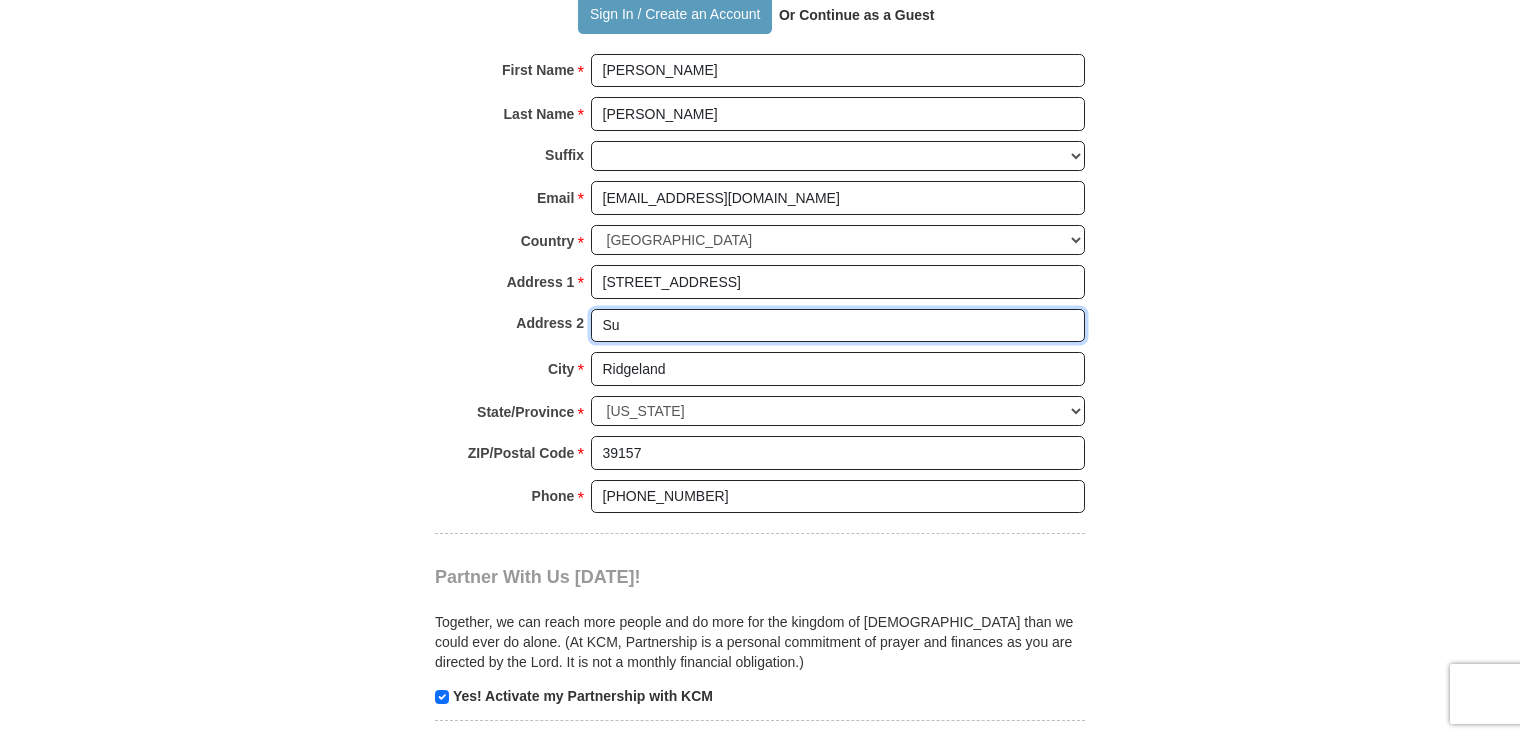 type on "S" 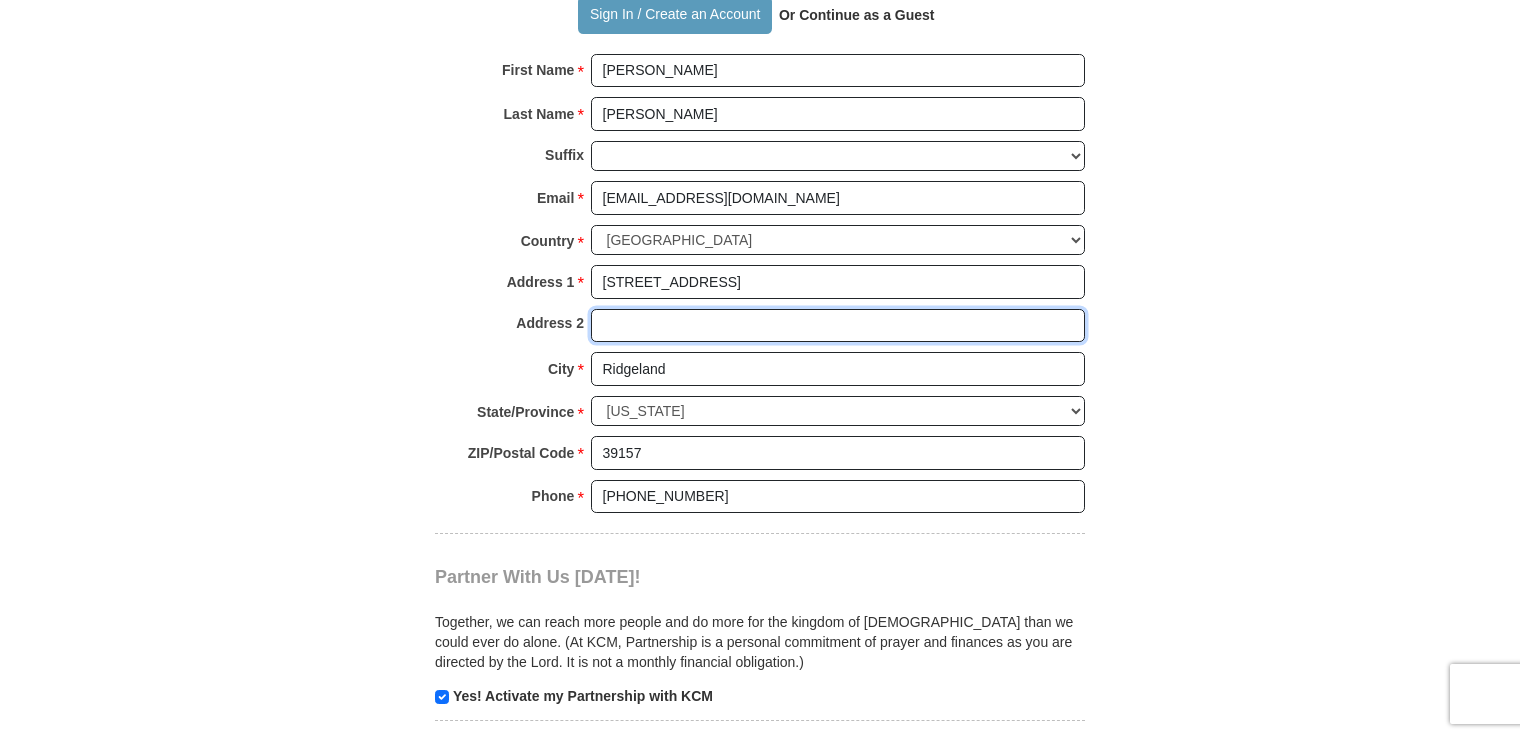 type 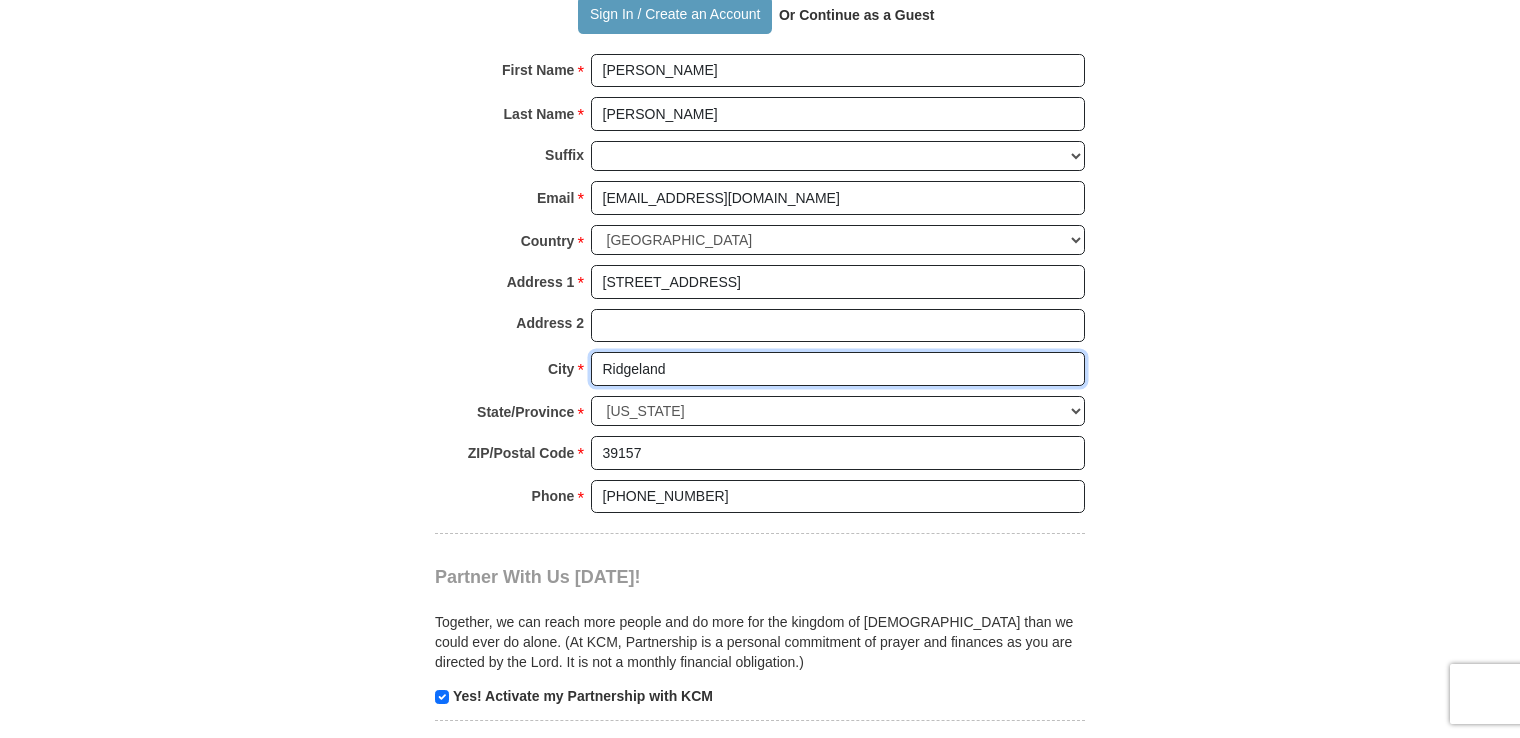 click on "Ridgeland" at bounding box center (838, 369) 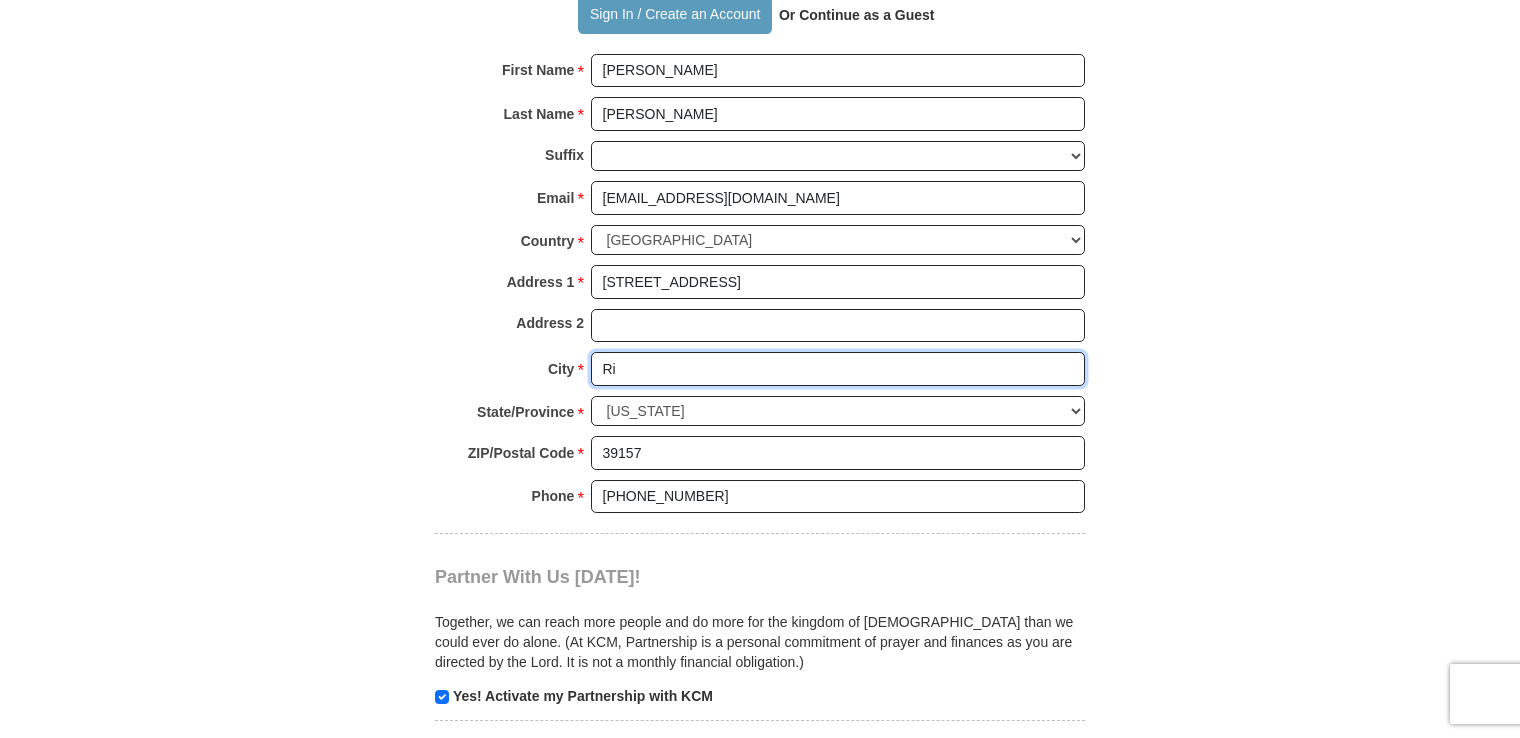 type on "R" 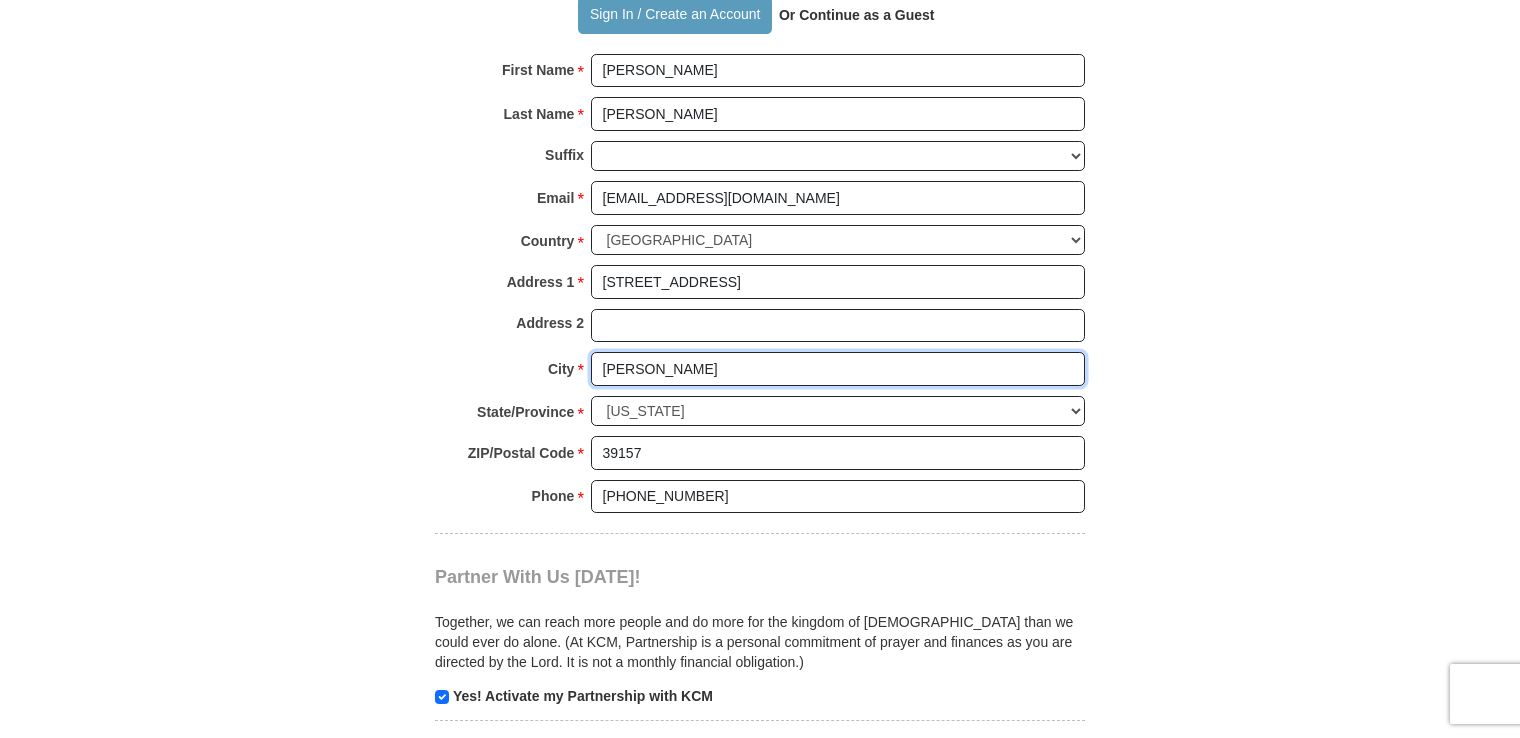 type on "[PERSON_NAME]" 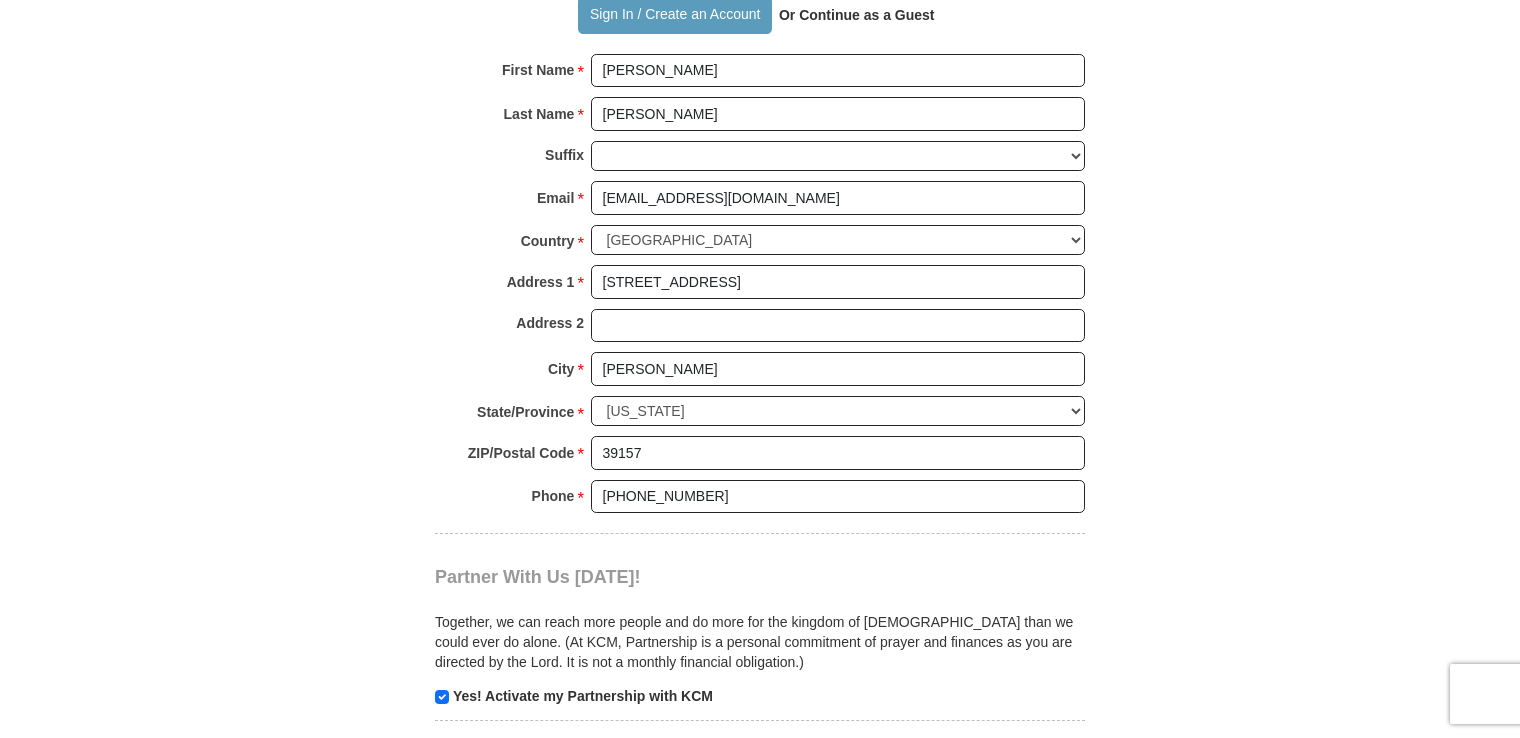 click on "Already have an account? Sign in for faster giving.  Don't have an account?  Create one after completing the form below.
[PERSON_NAME] [PERSON_NAME] Ministries Giving
Together, we're helping people all over the world discover the greatest gift that has ever been given...[DEMOGRAPHIC_DATA].
Support [PERSON_NAME] [PERSON_NAME] Ministries
Monthly
One-Time
Select Giving Amount
Amount must be a valid number
$25" at bounding box center [760, -237] 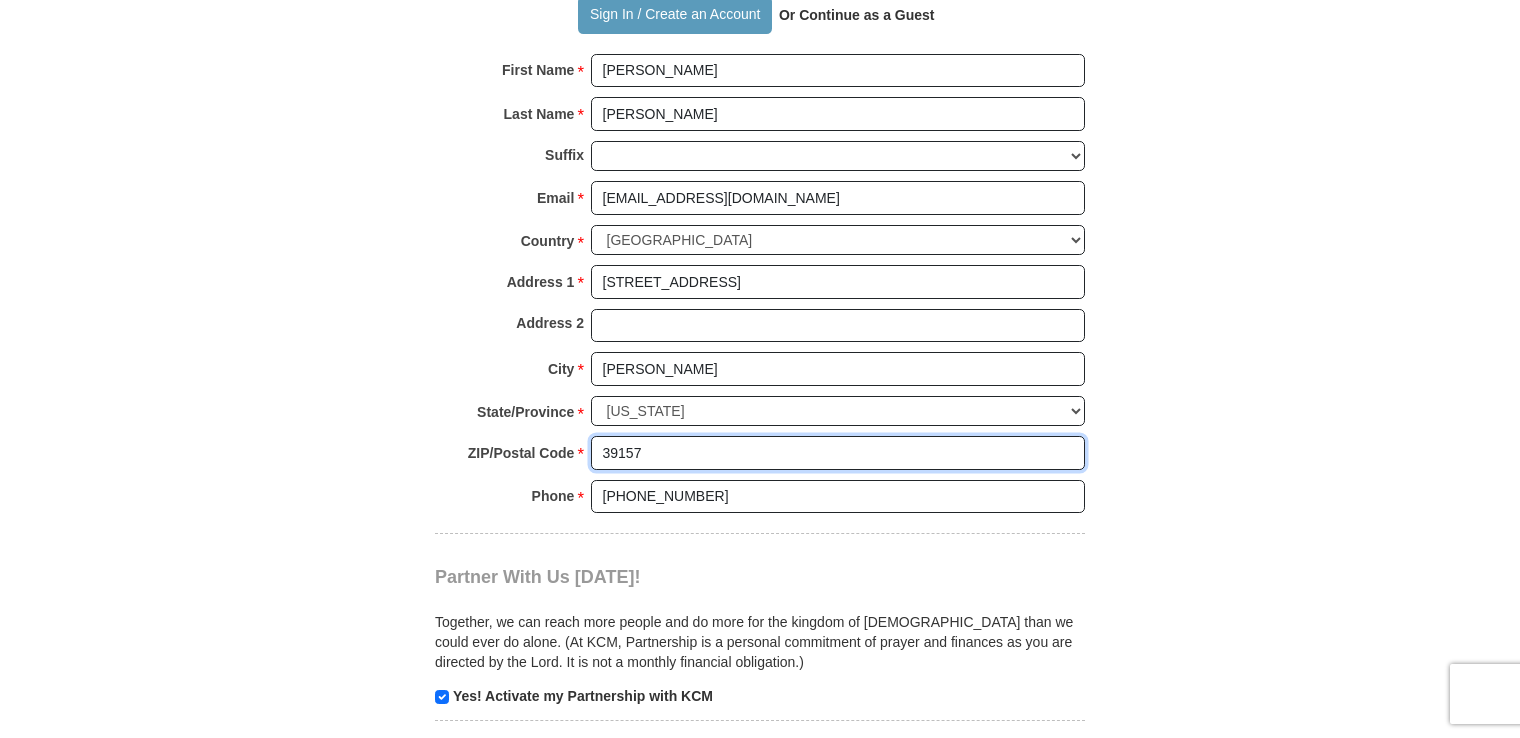 click on "39157" at bounding box center (838, 453) 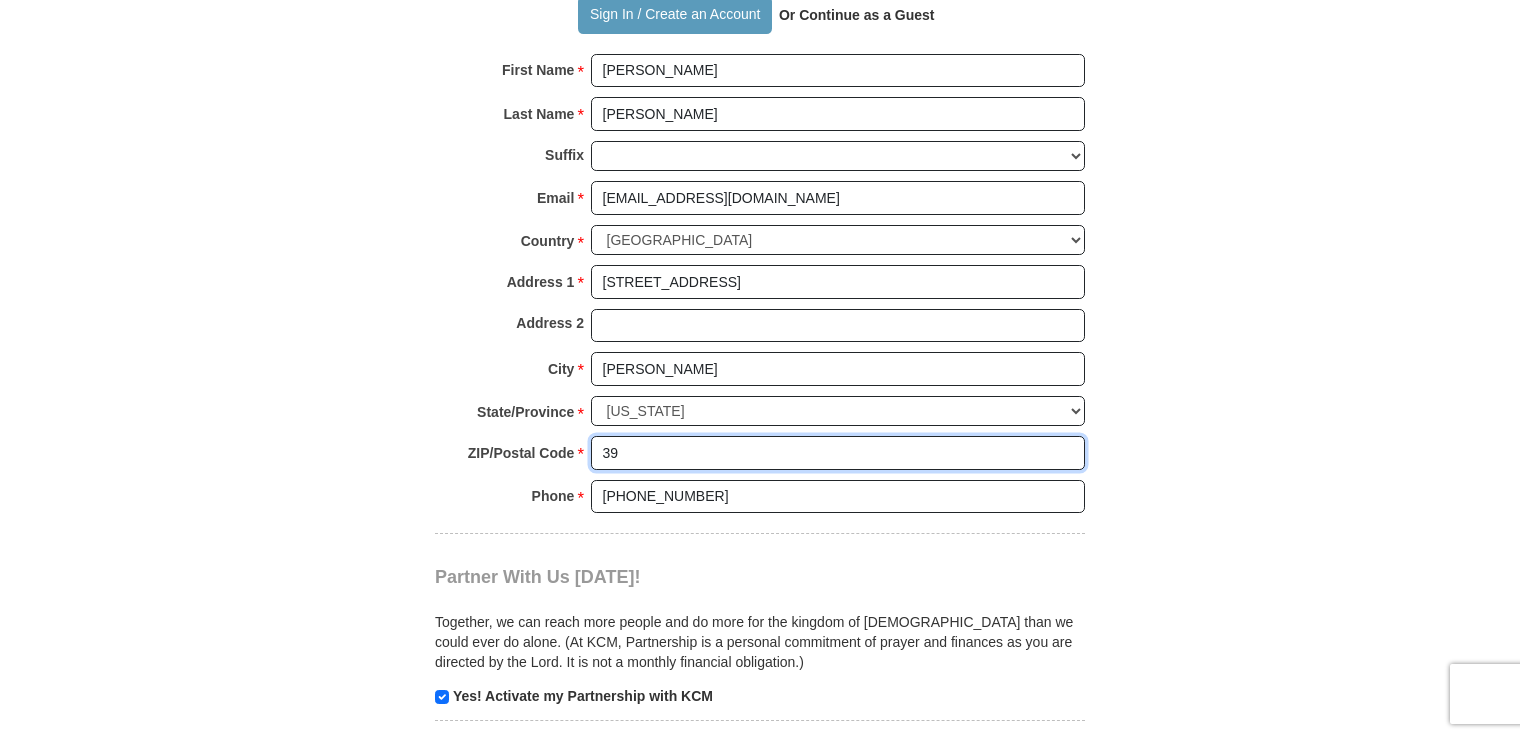 type on "3" 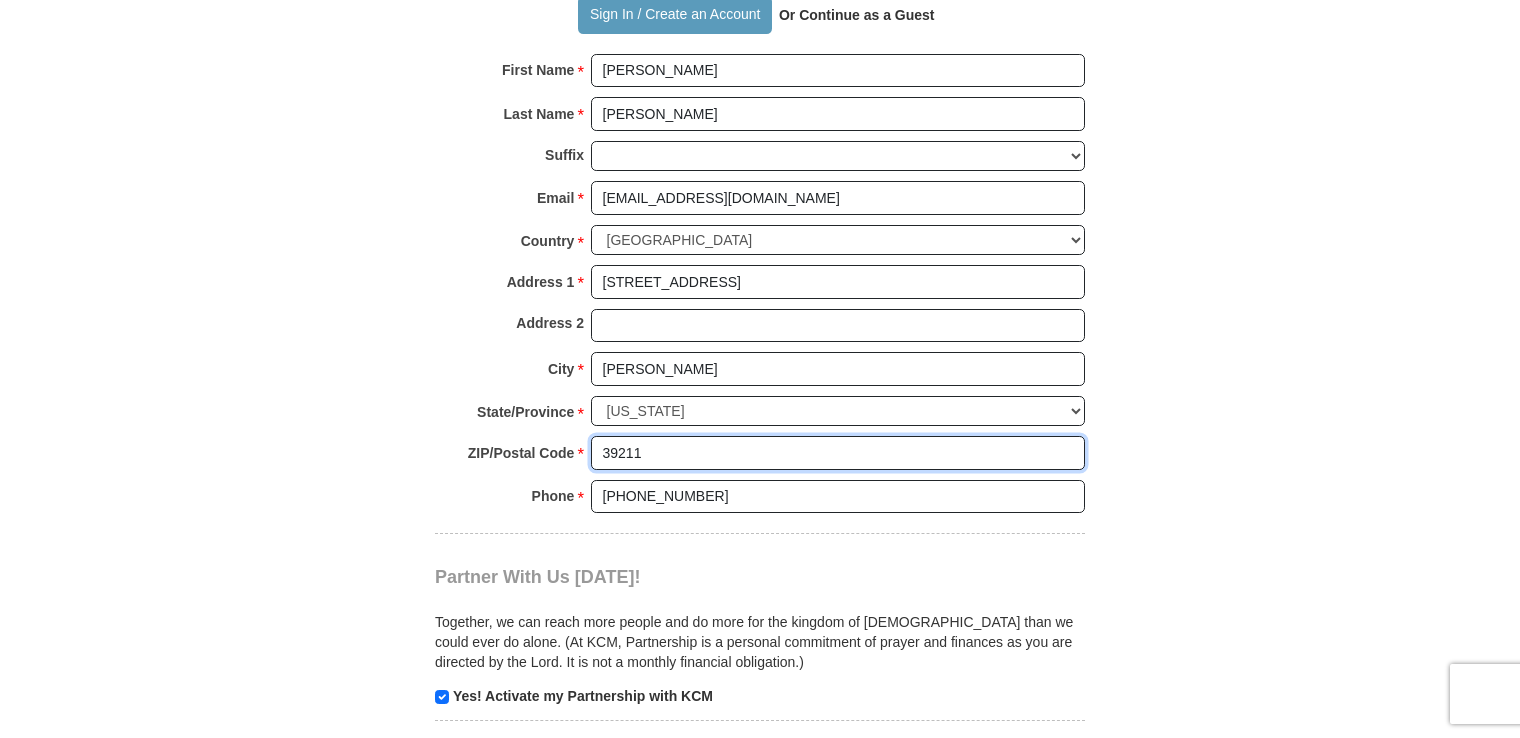 type on "39211" 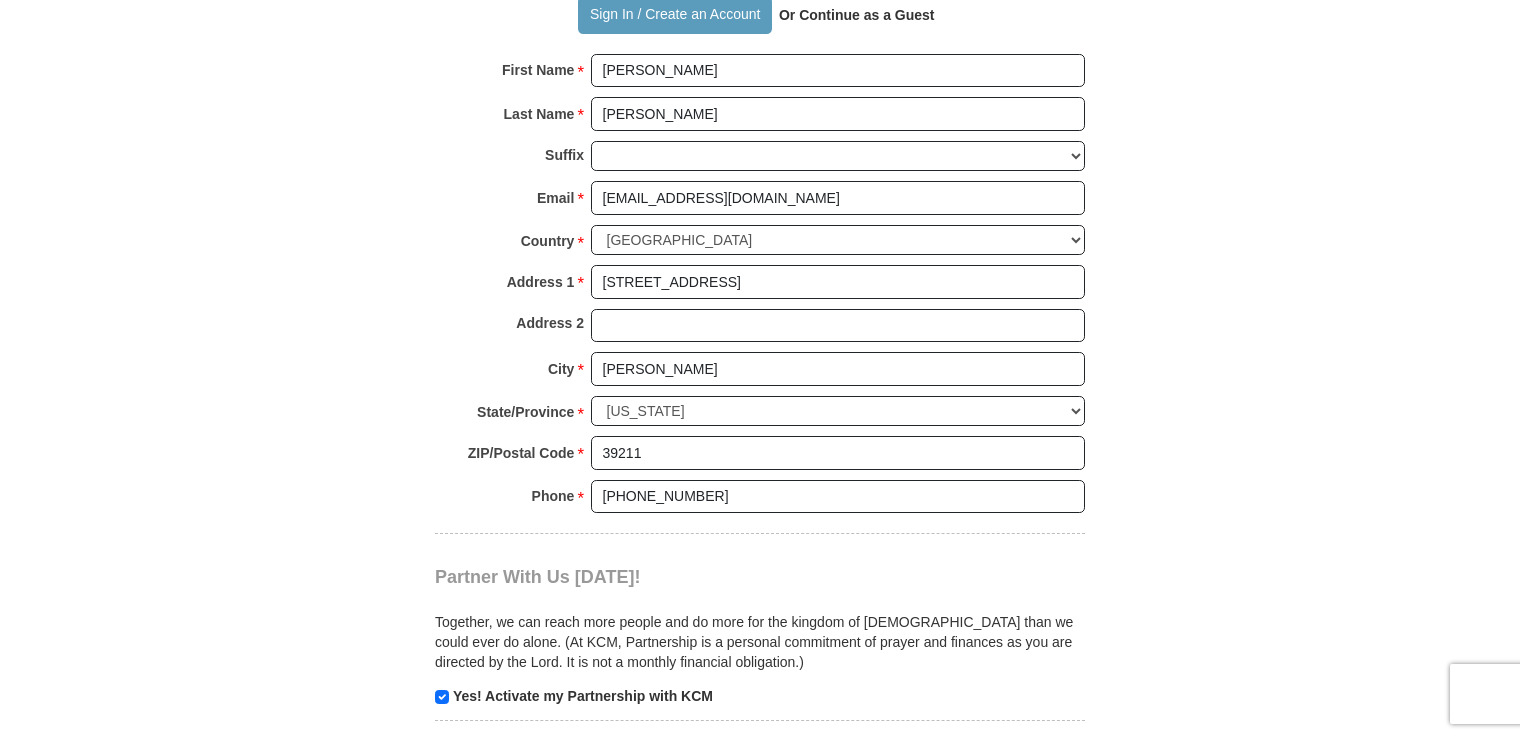 click on "Sign In
Already have an account? Sign in for faster giving.  Don't have an account?  Create one after completing the form below.
[PERSON_NAME] [PERSON_NAME] Ministries Giving
Together, we're helping people all over the world discover the greatest gift that has ever been given...[DEMOGRAPHIC_DATA].
Support [PERSON_NAME] [PERSON_NAME] Ministries
Monthly
One-Time
$" at bounding box center (760, 372) 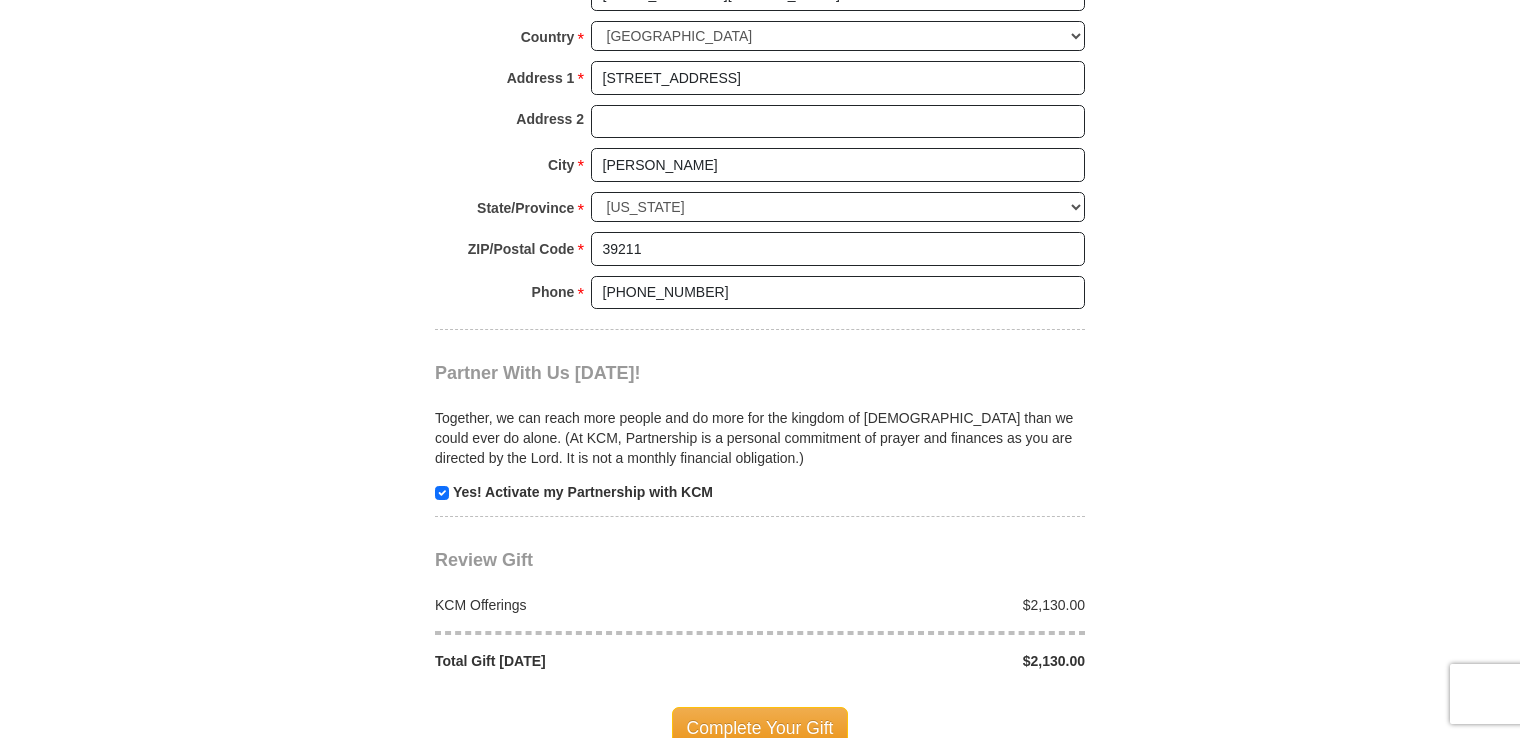 scroll, scrollTop: 2100, scrollLeft: 0, axis: vertical 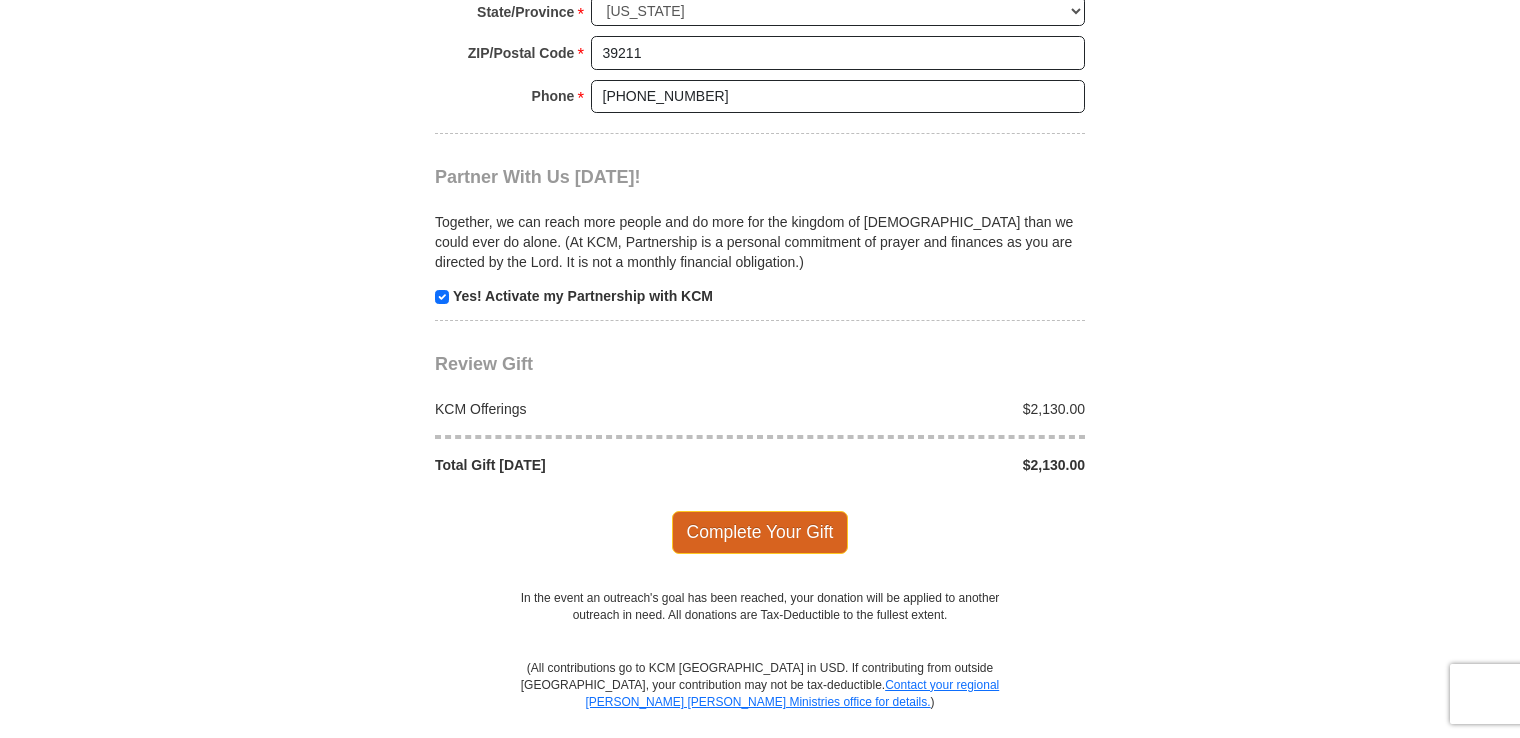 click on "Complete Your Gift" at bounding box center [760, 532] 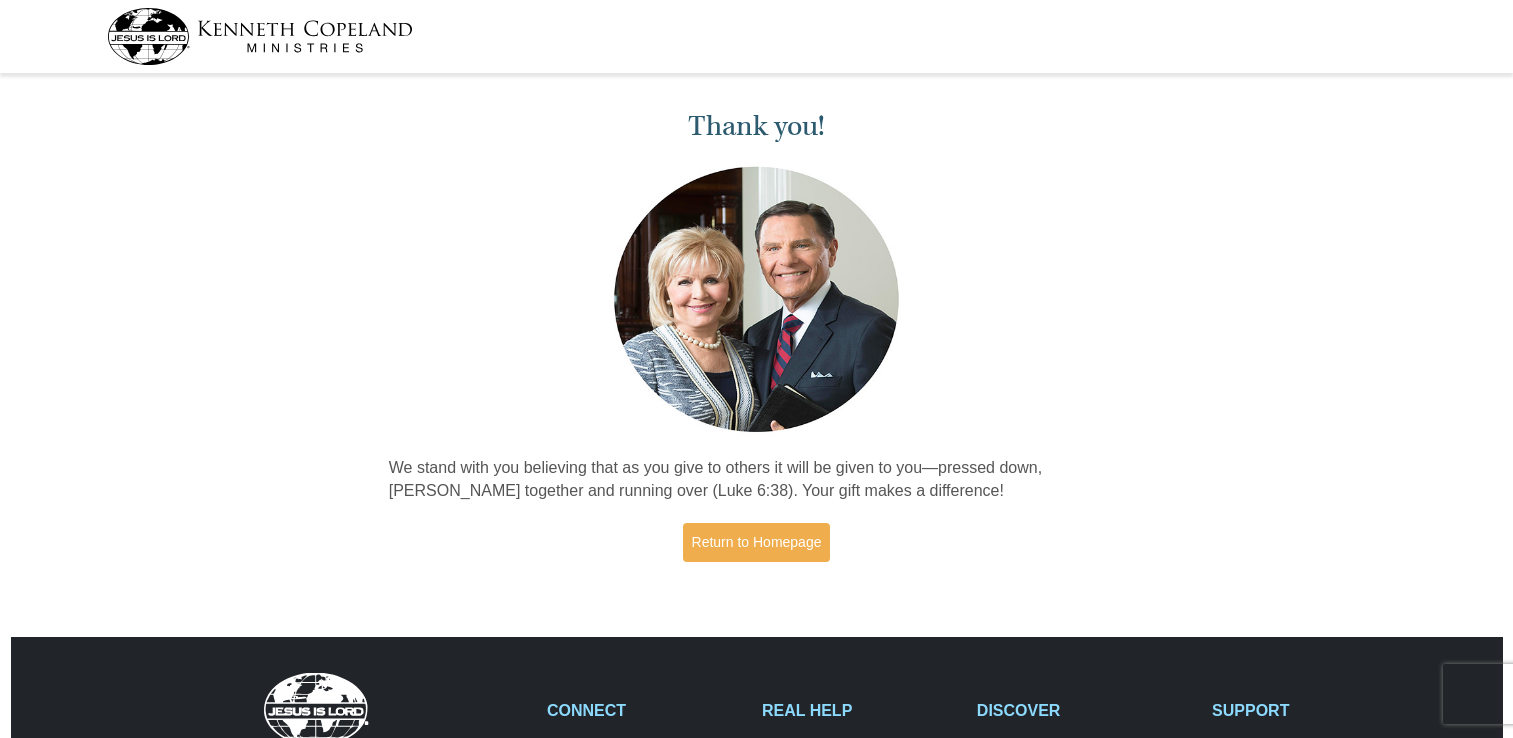scroll, scrollTop: 0, scrollLeft: 0, axis: both 